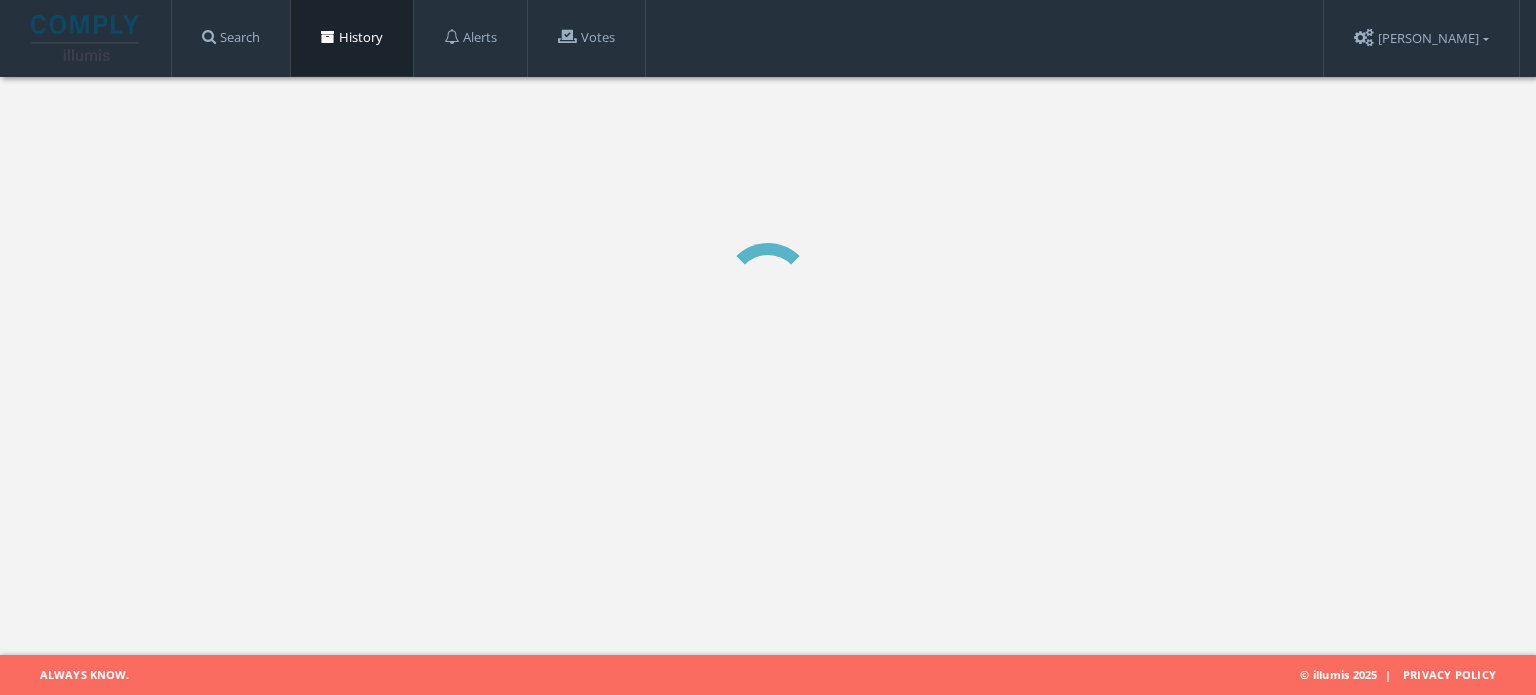 scroll, scrollTop: 0, scrollLeft: 0, axis: both 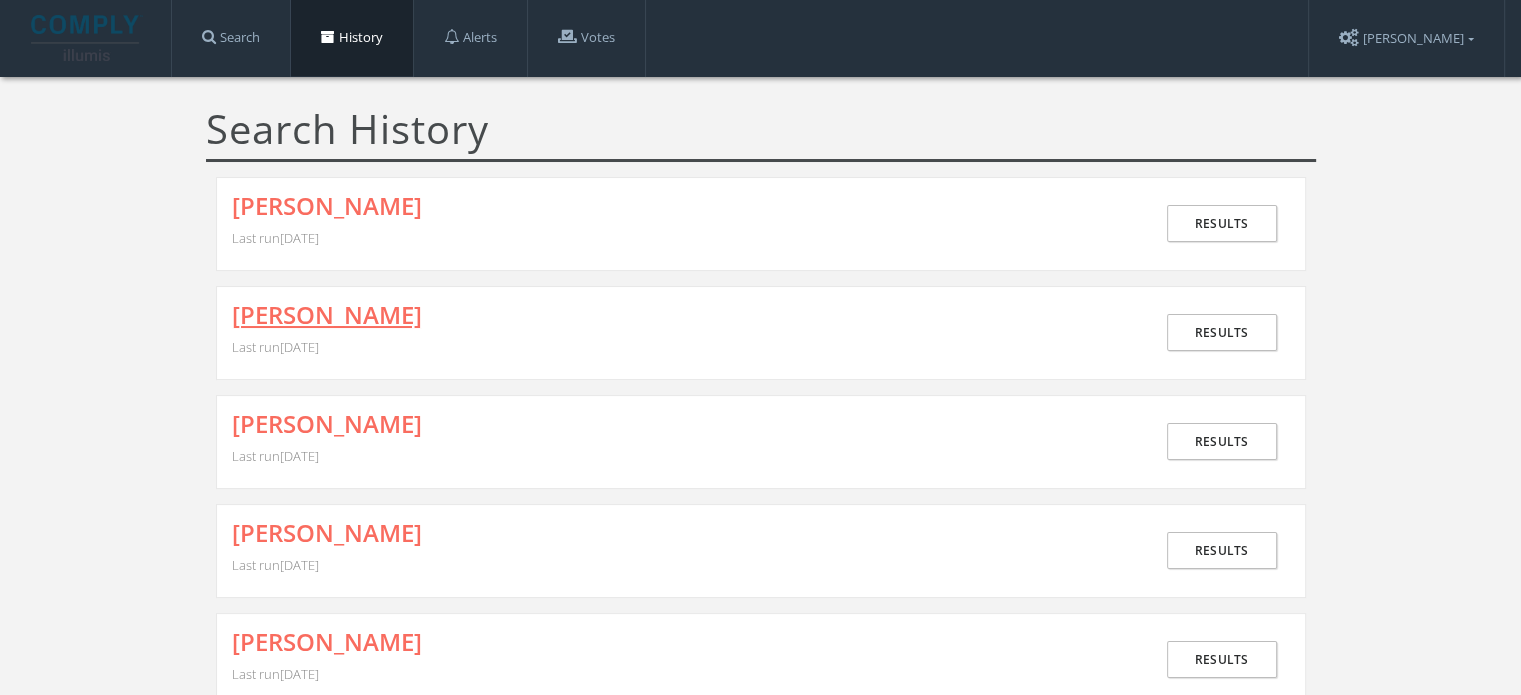 click on "[PERSON_NAME]" at bounding box center (327, 315) 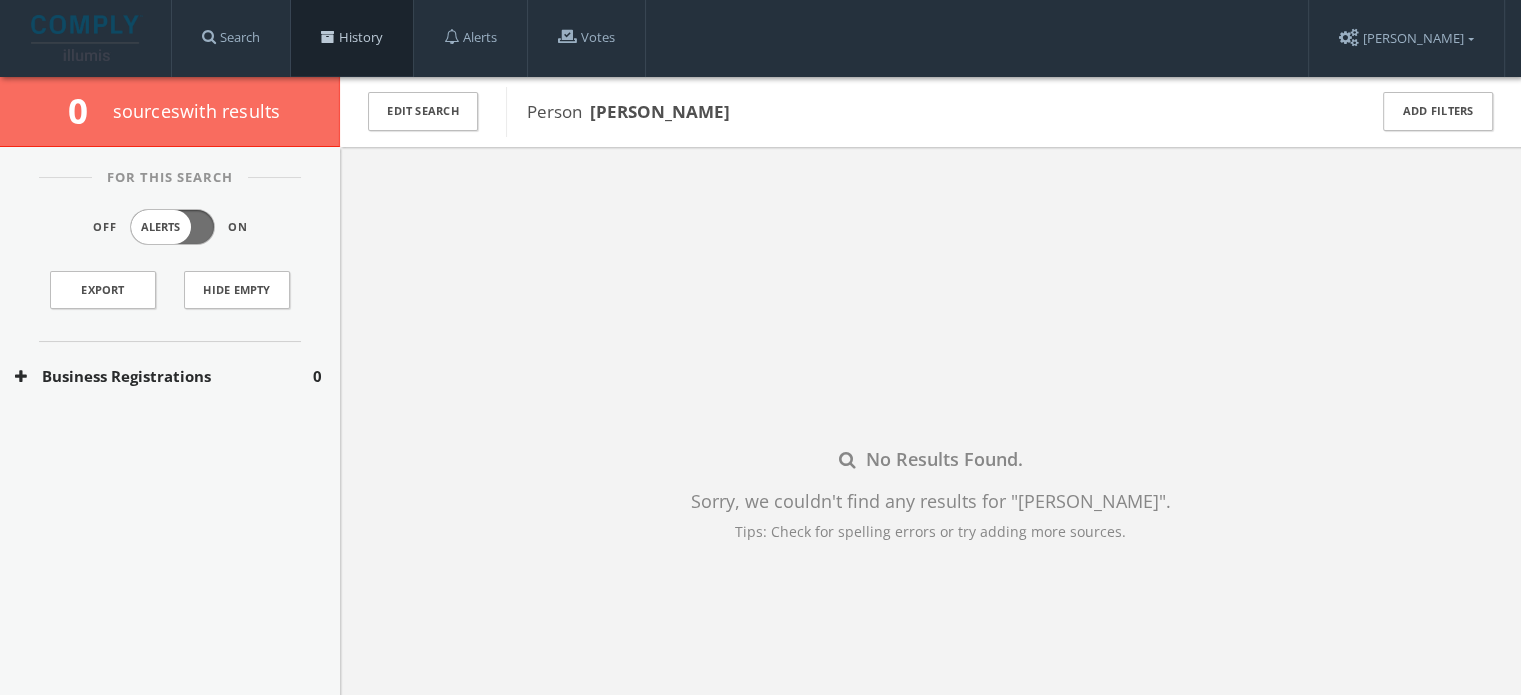 click on "History" at bounding box center (352, 38) 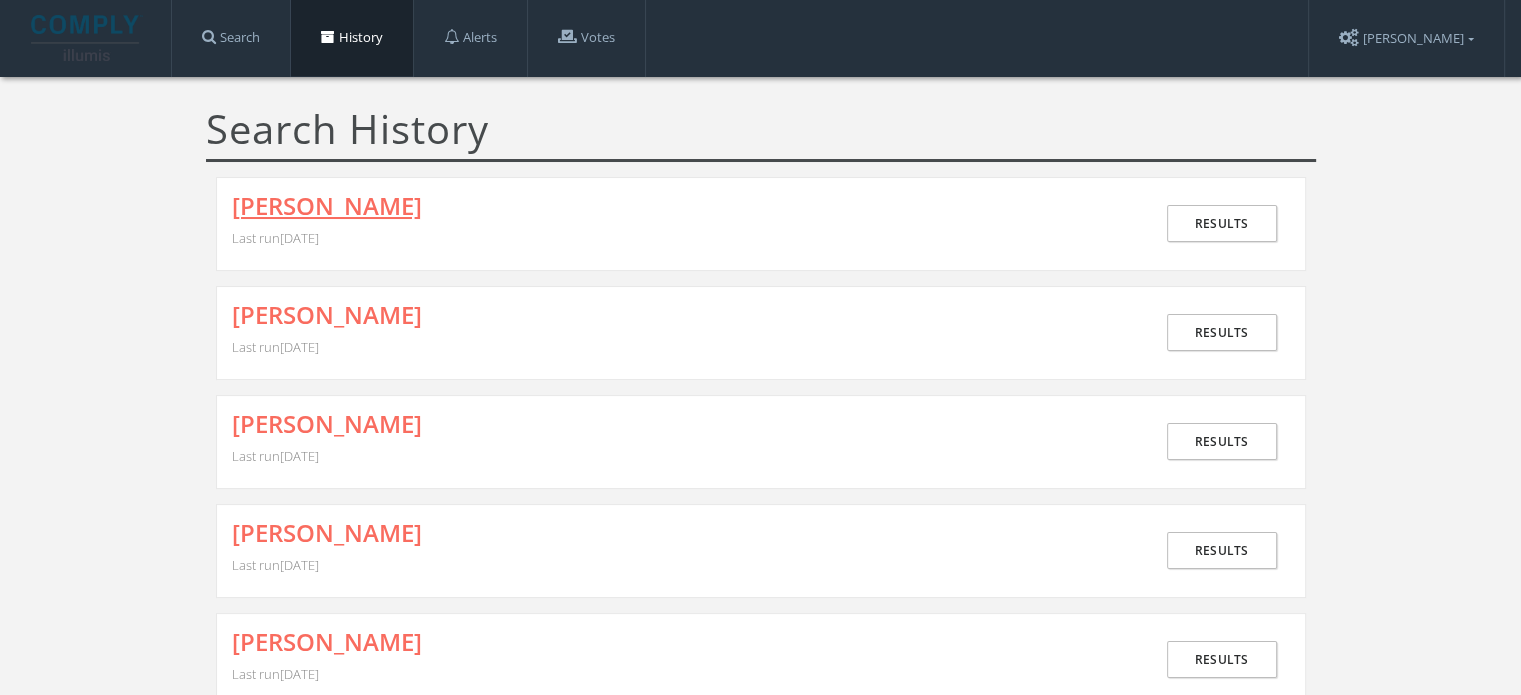 click on "[PERSON_NAME]" at bounding box center (327, 206) 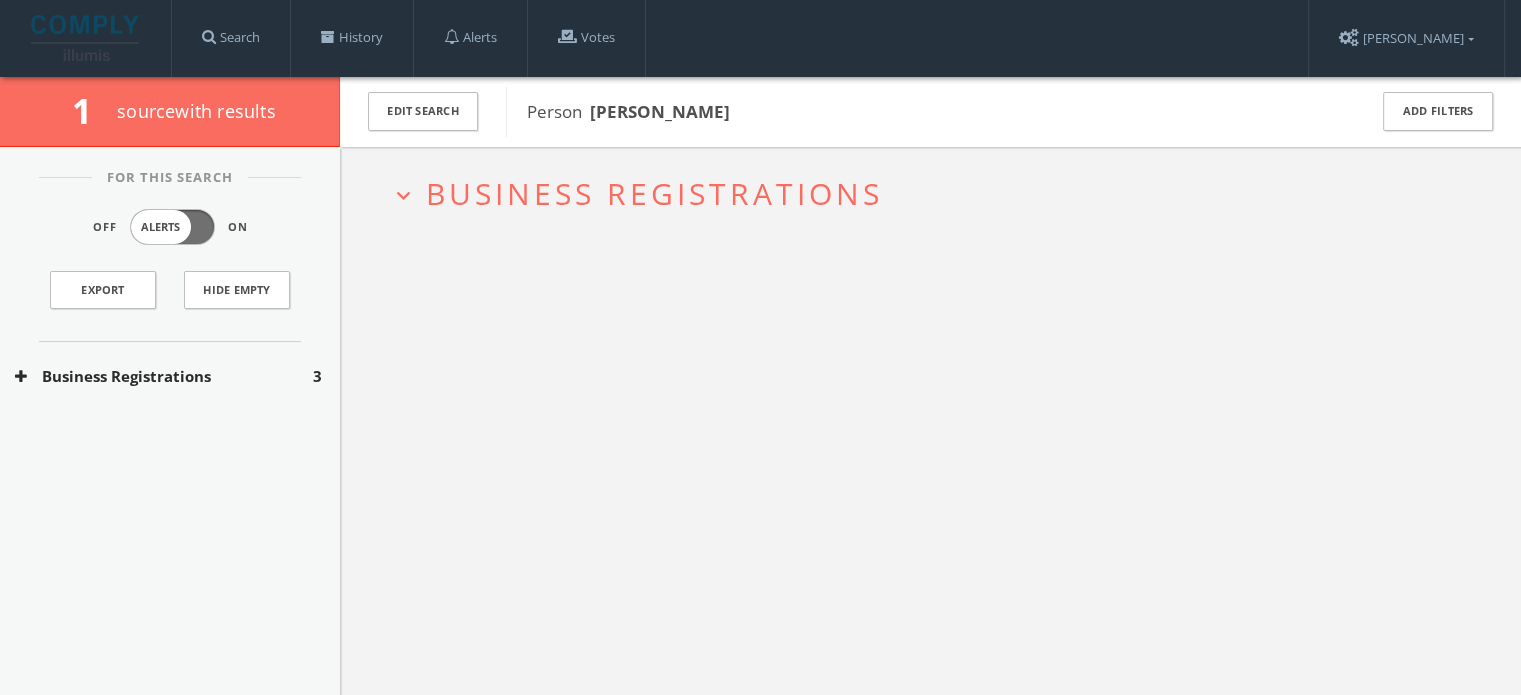 click on "Business Registrations 3" at bounding box center (170, 376) 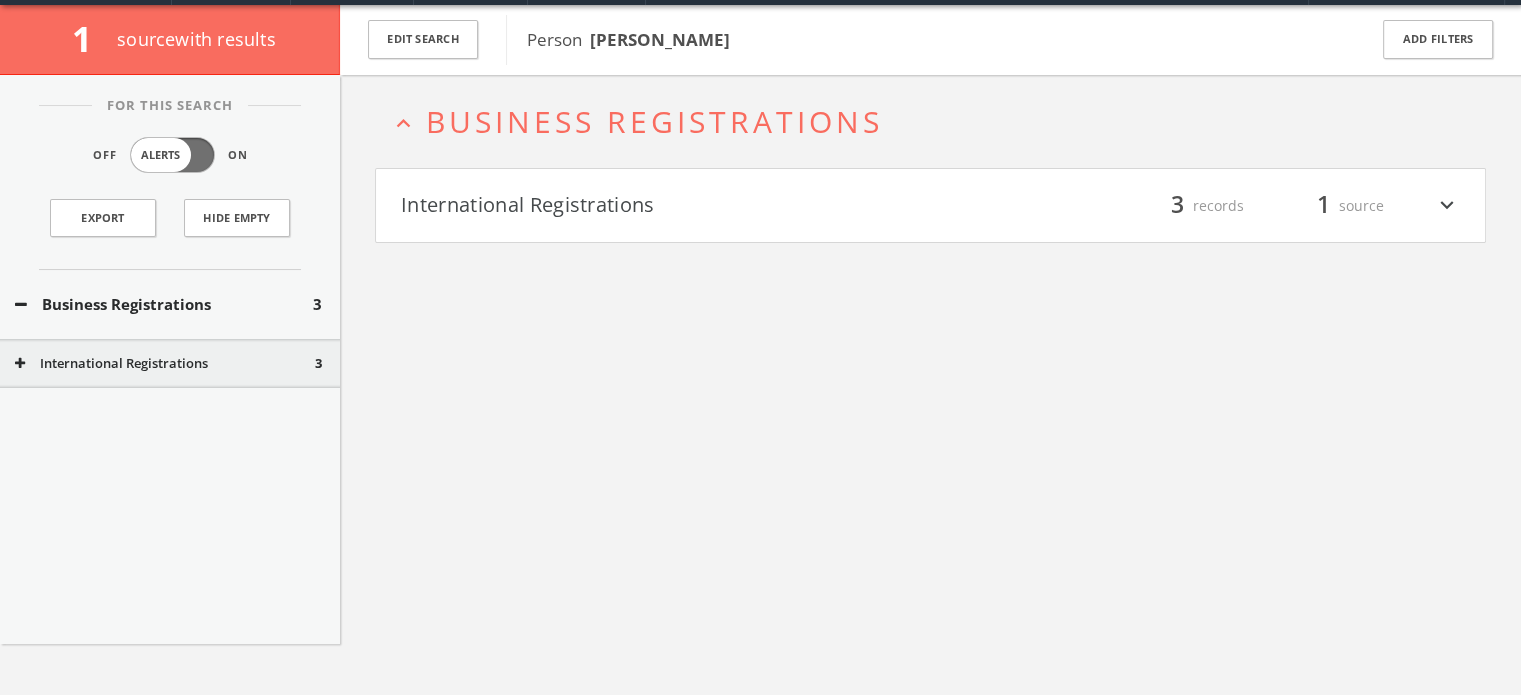 scroll, scrollTop: 76, scrollLeft: 0, axis: vertical 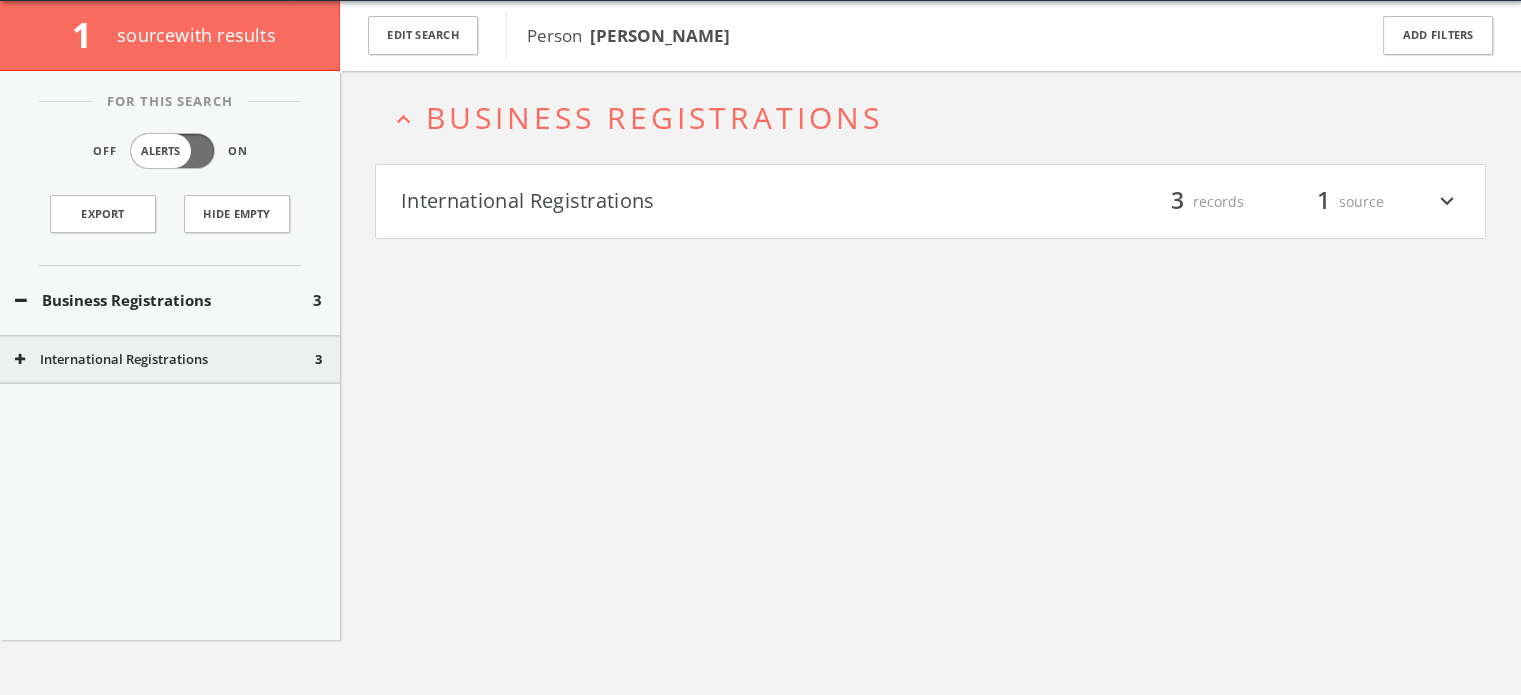 drag, startPoint x: 780, startPoint y: 37, endPoint x: 595, endPoint y: 28, distance: 185.2188 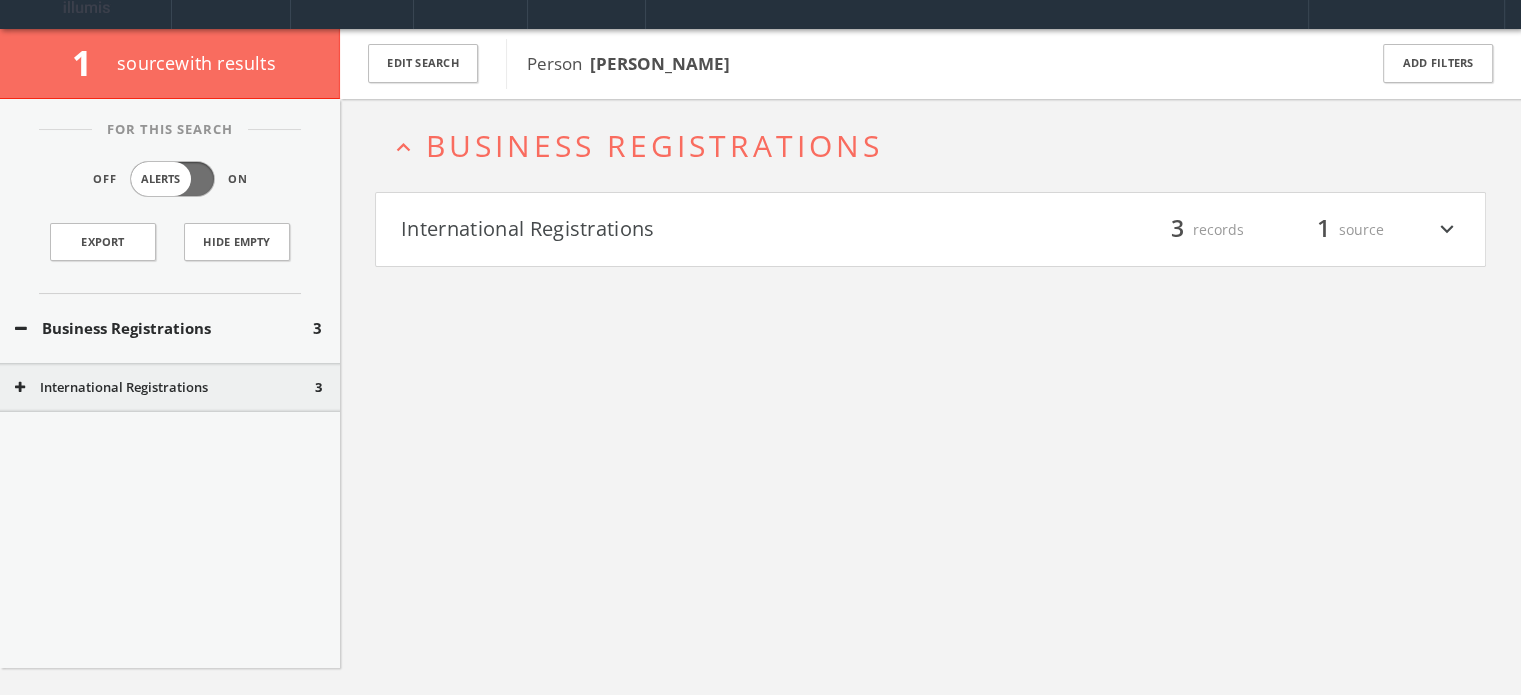 scroll, scrollTop: 0, scrollLeft: 0, axis: both 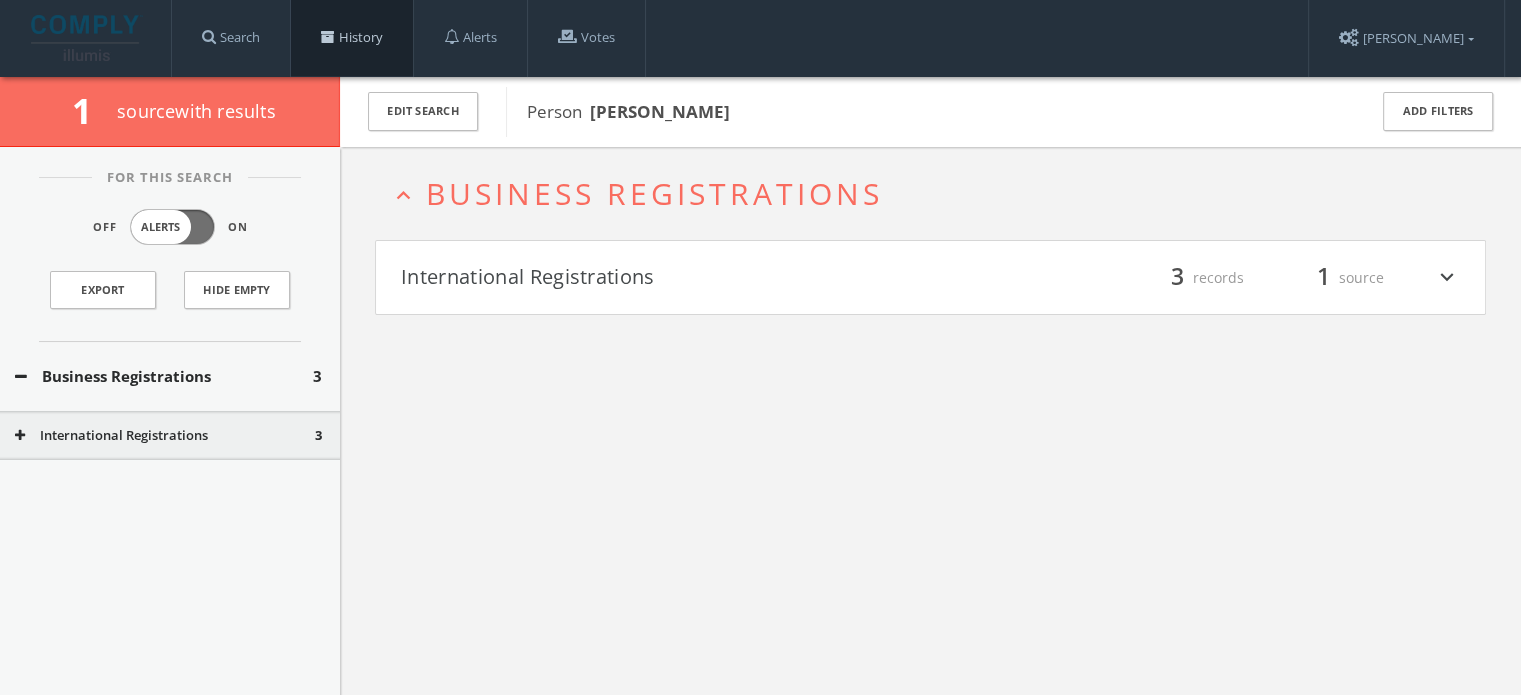 click on "History" at bounding box center (352, 38) 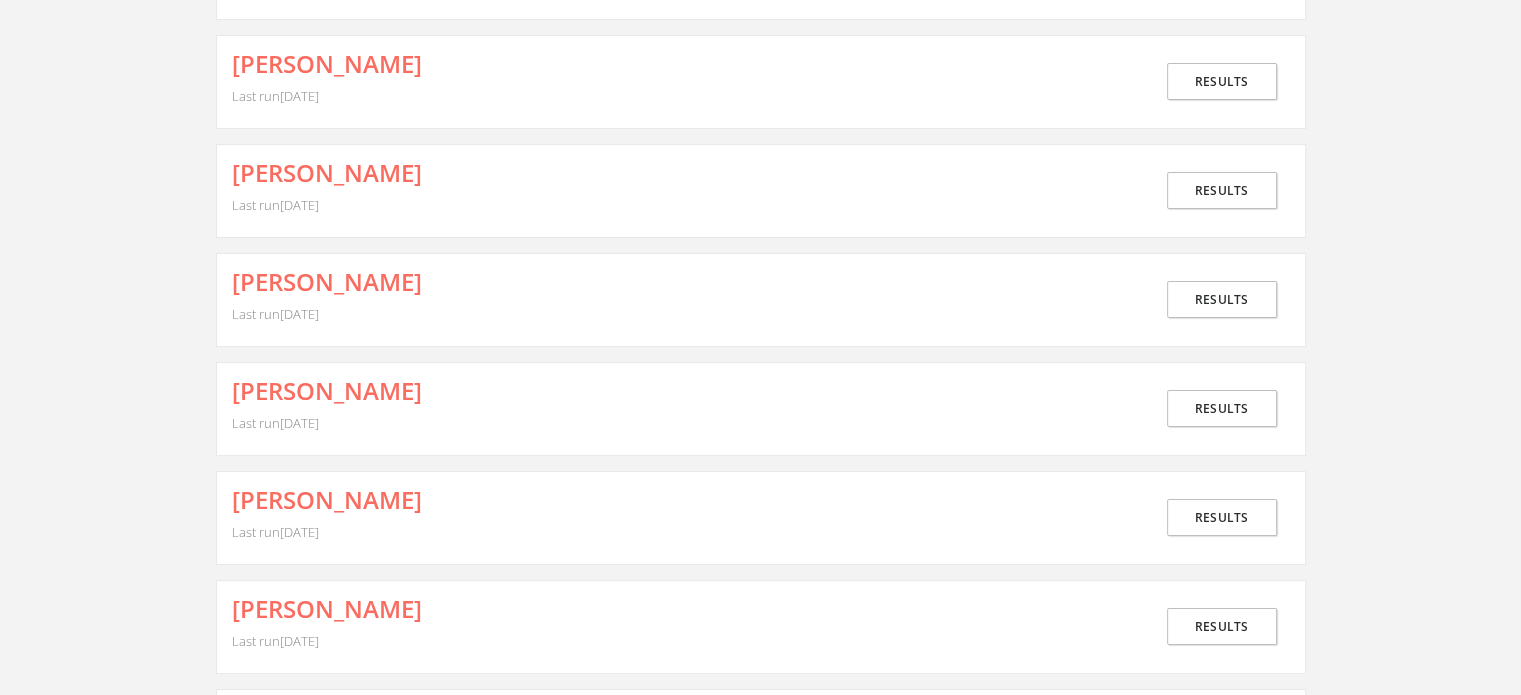 scroll, scrollTop: 300, scrollLeft: 0, axis: vertical 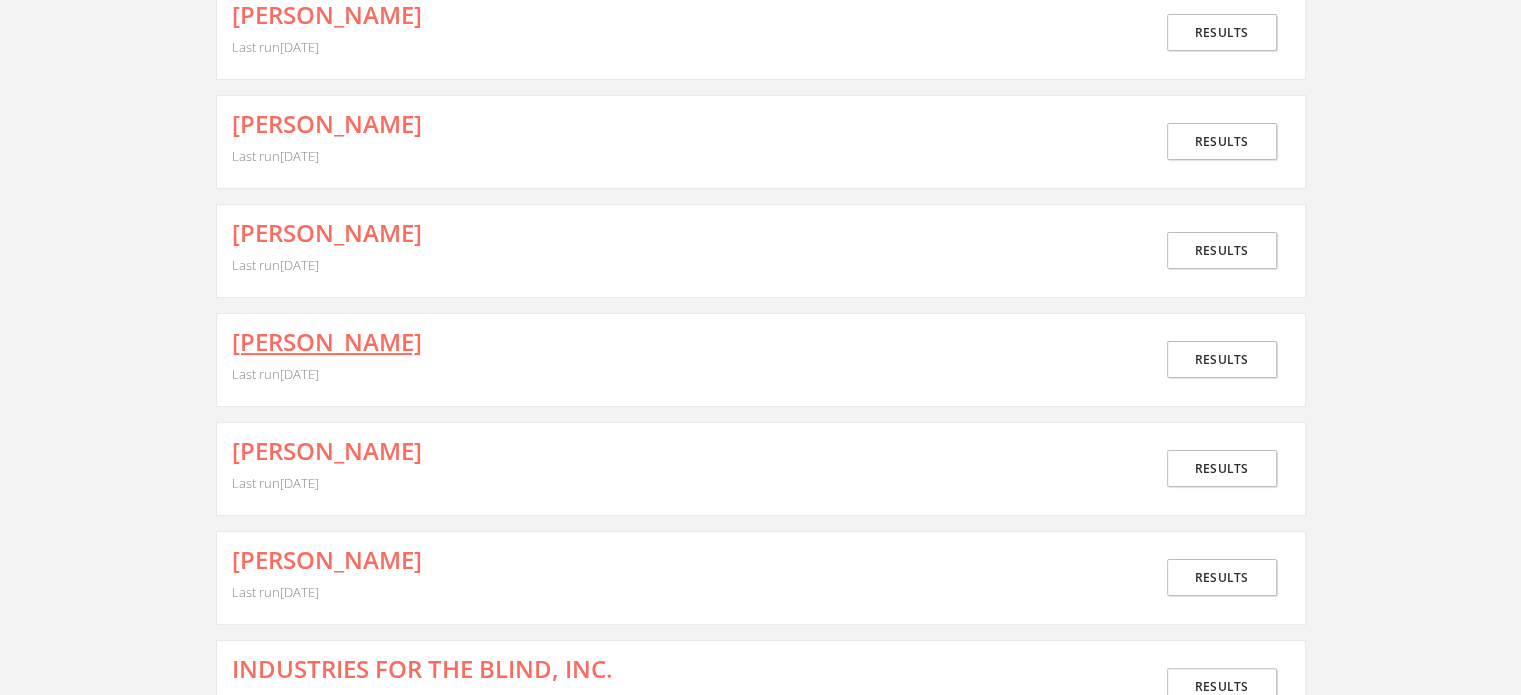 click on "[PERSON_NAME]" at bounding box center (327, 342) 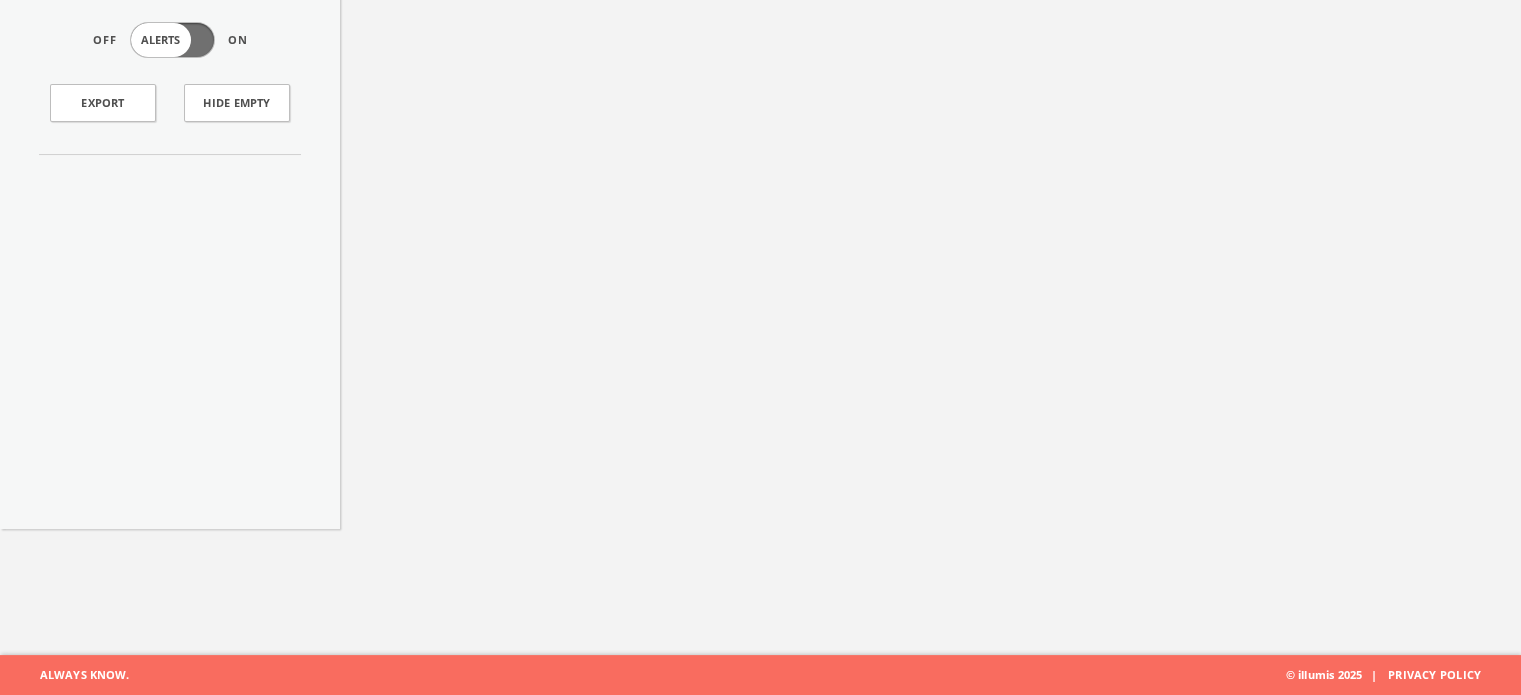 scroll, scrollTop: 0, scrollLeft: 0, axis: both 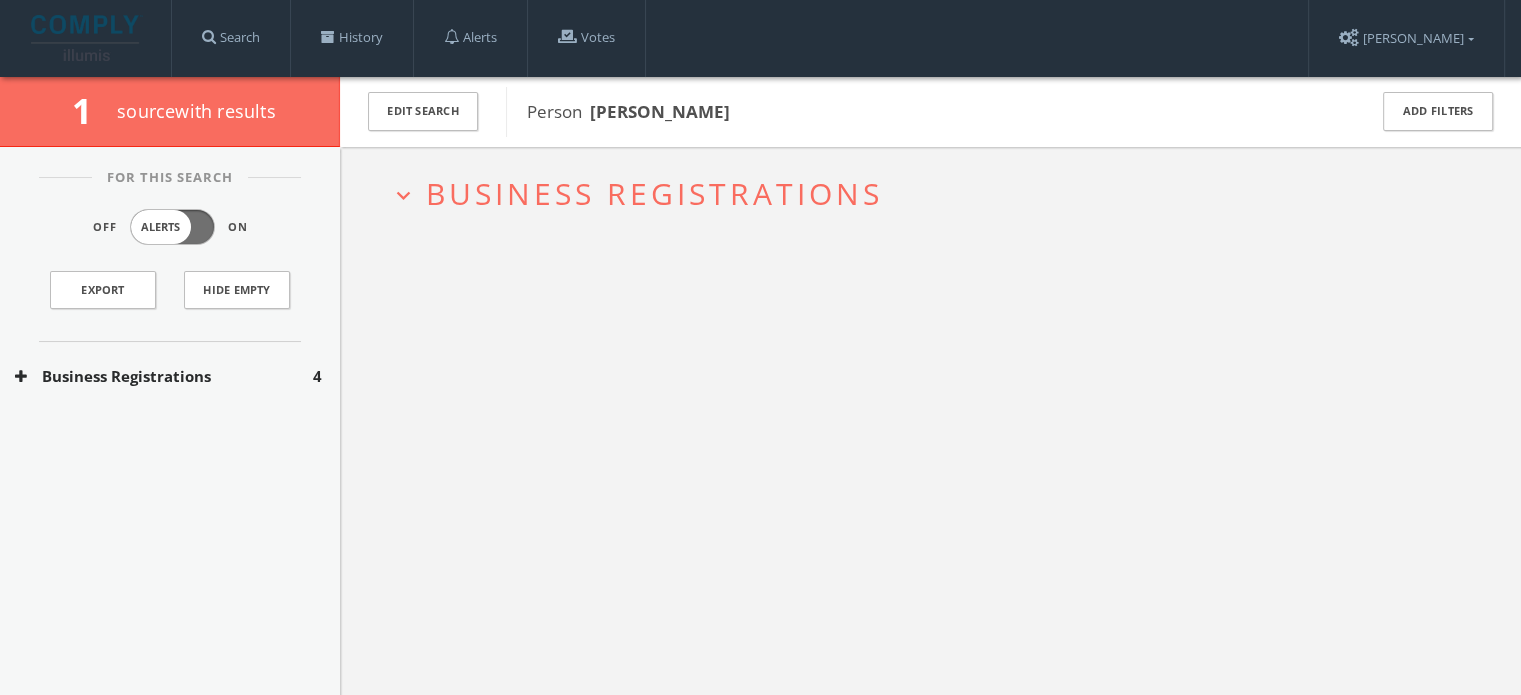 click on "Business Registrations" at bounding box center [654, 193] 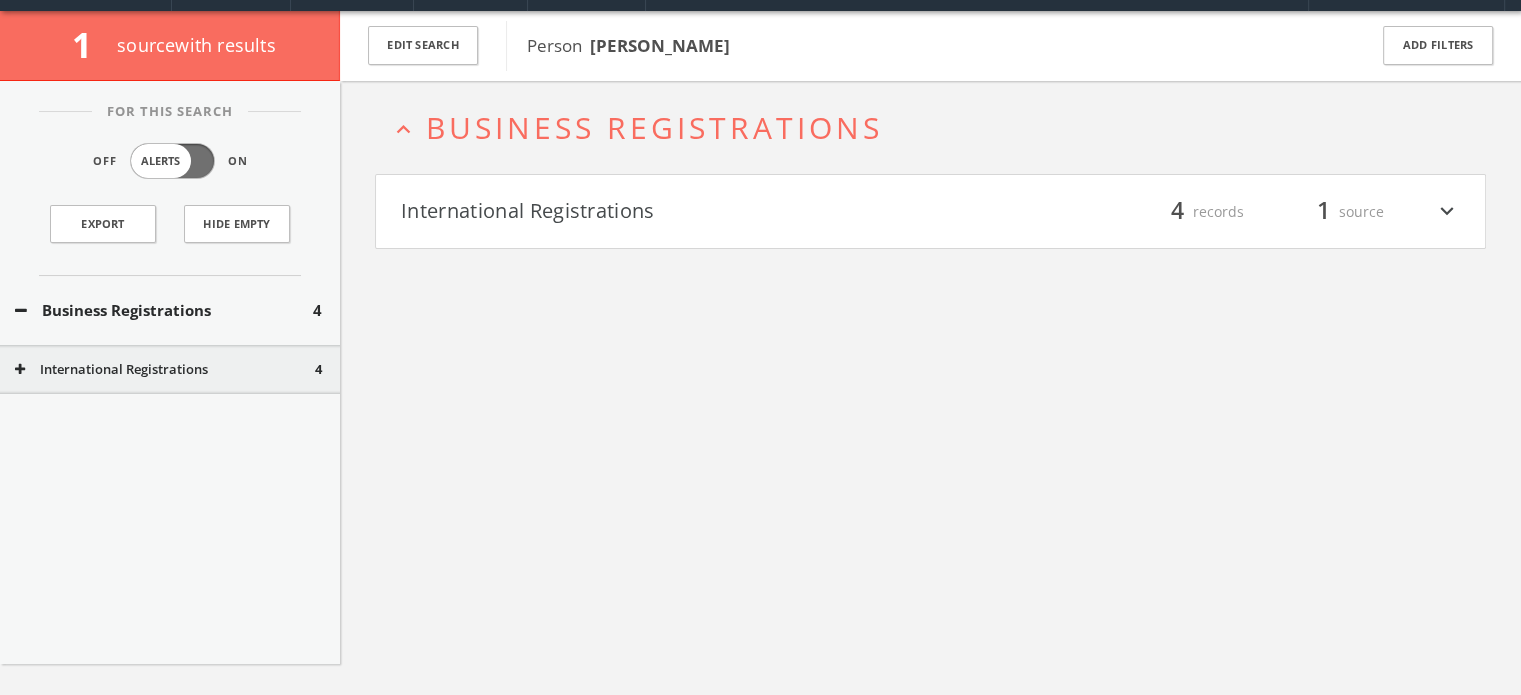click on "expand_less Business Registrations International Registrations filter_list 4 records 1 source  expand_more" at bounding box center (930, 428) 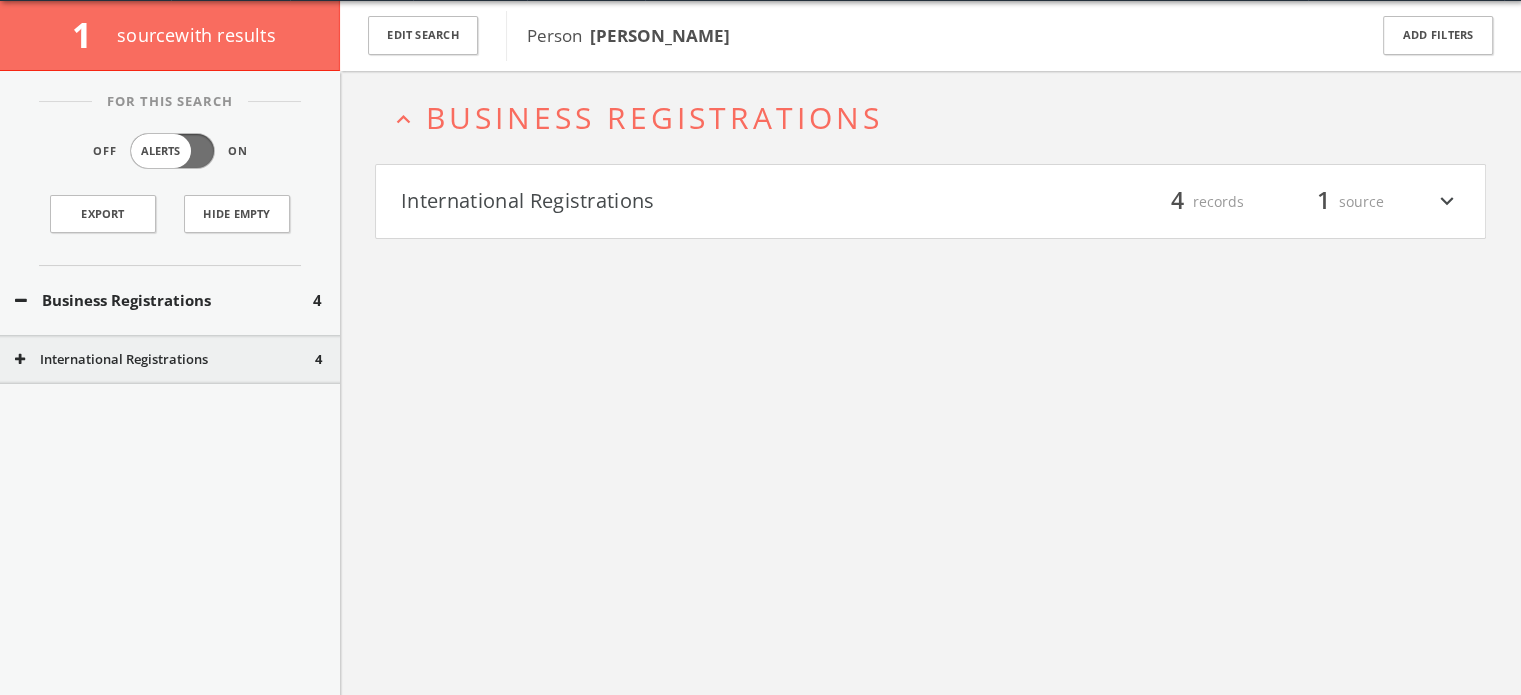 click on "International Registrations" at bounding box center [666, 202] 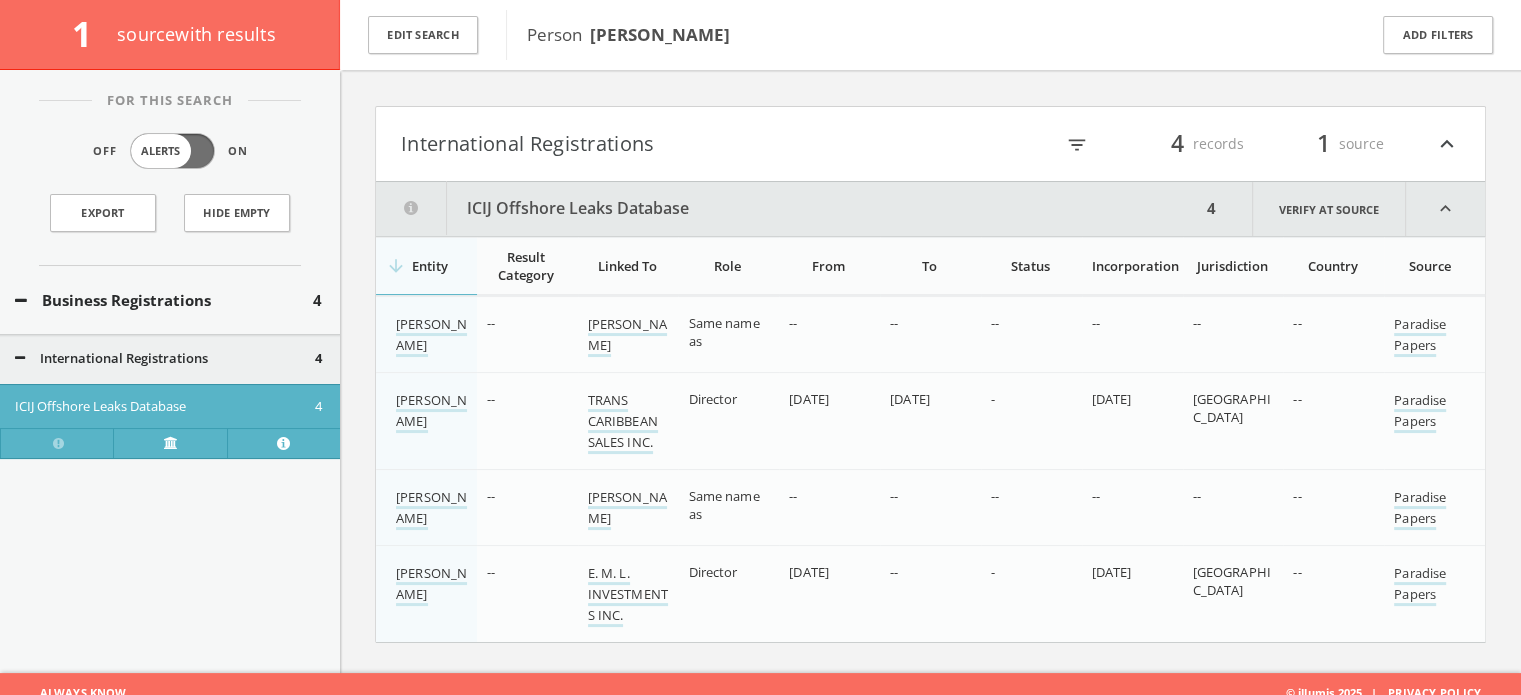 scroll, scrollTop: 158, scrollLeft: 0, axis: vertical 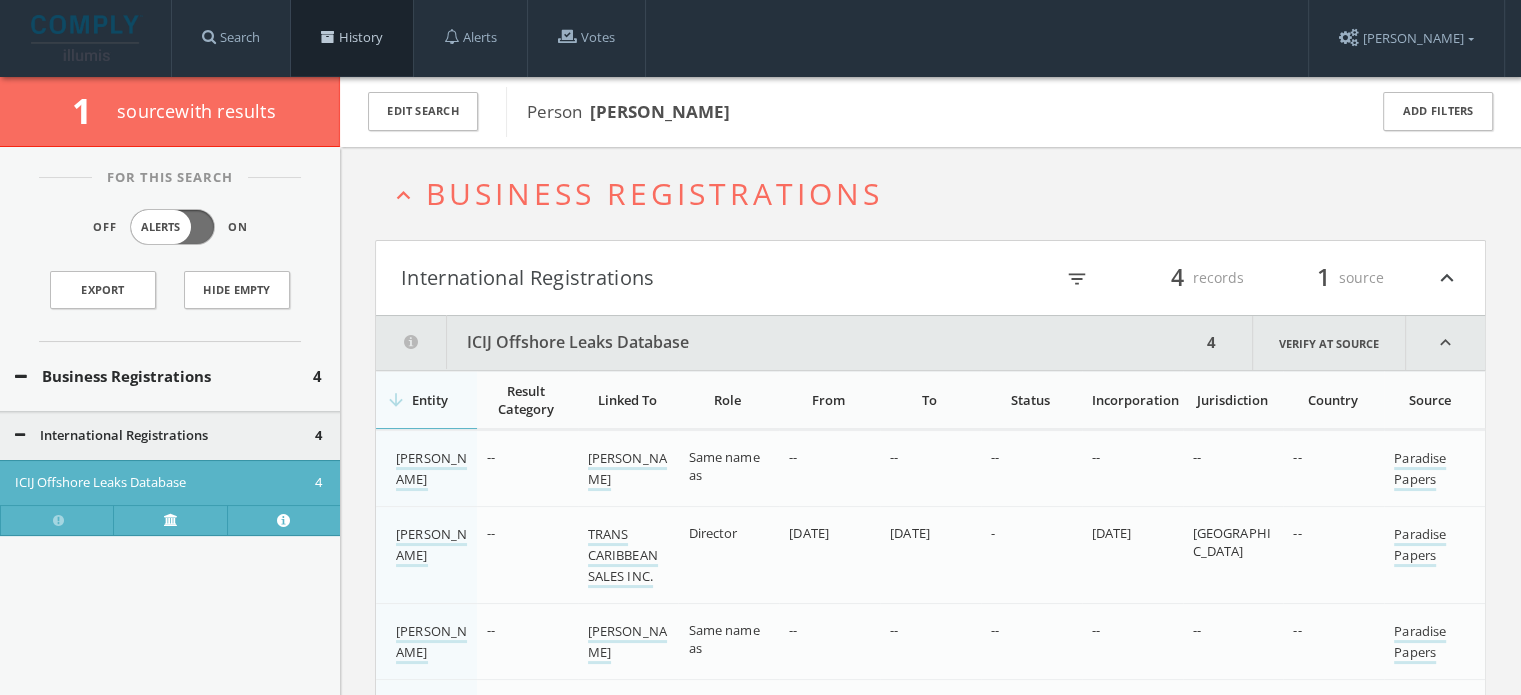 click on "History" at bounding box center [352, 38] 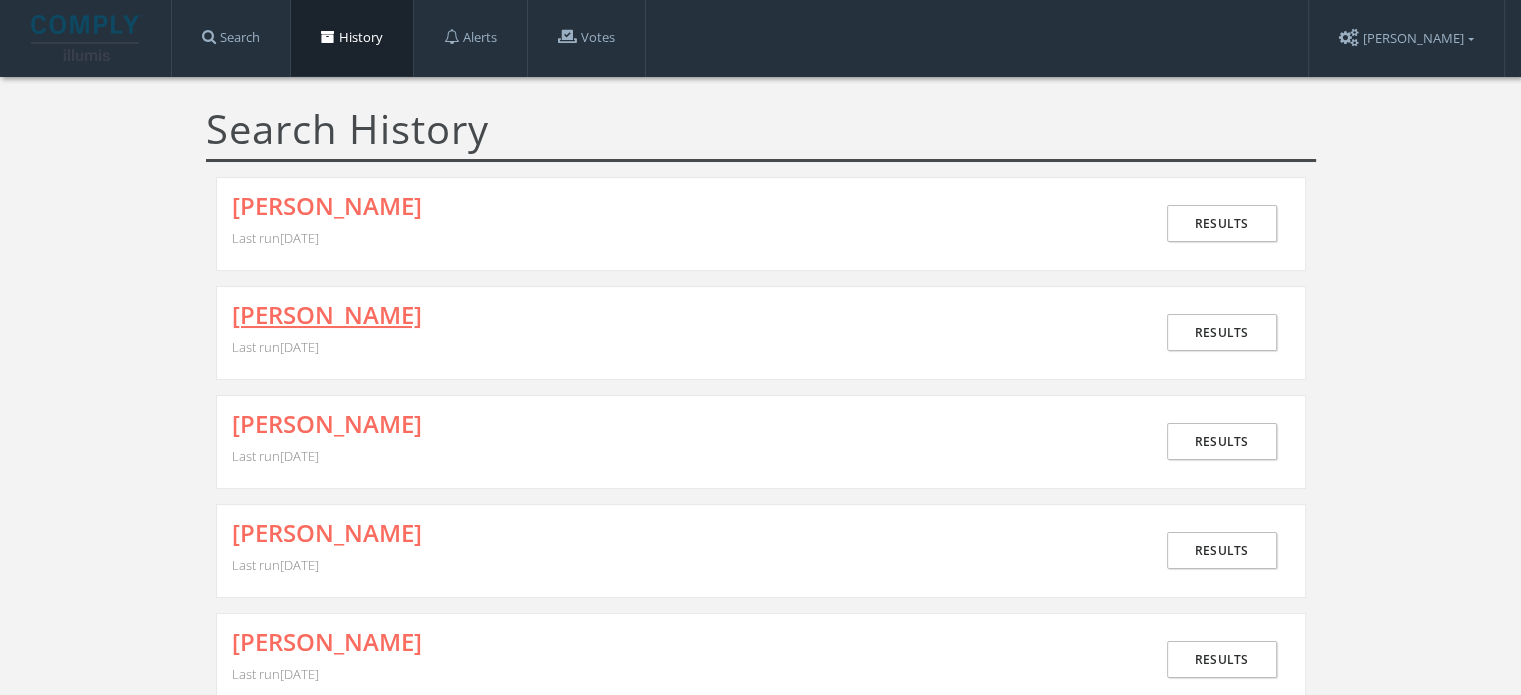click on "[PERSON_NAME]" at bounding box center [327, 315] 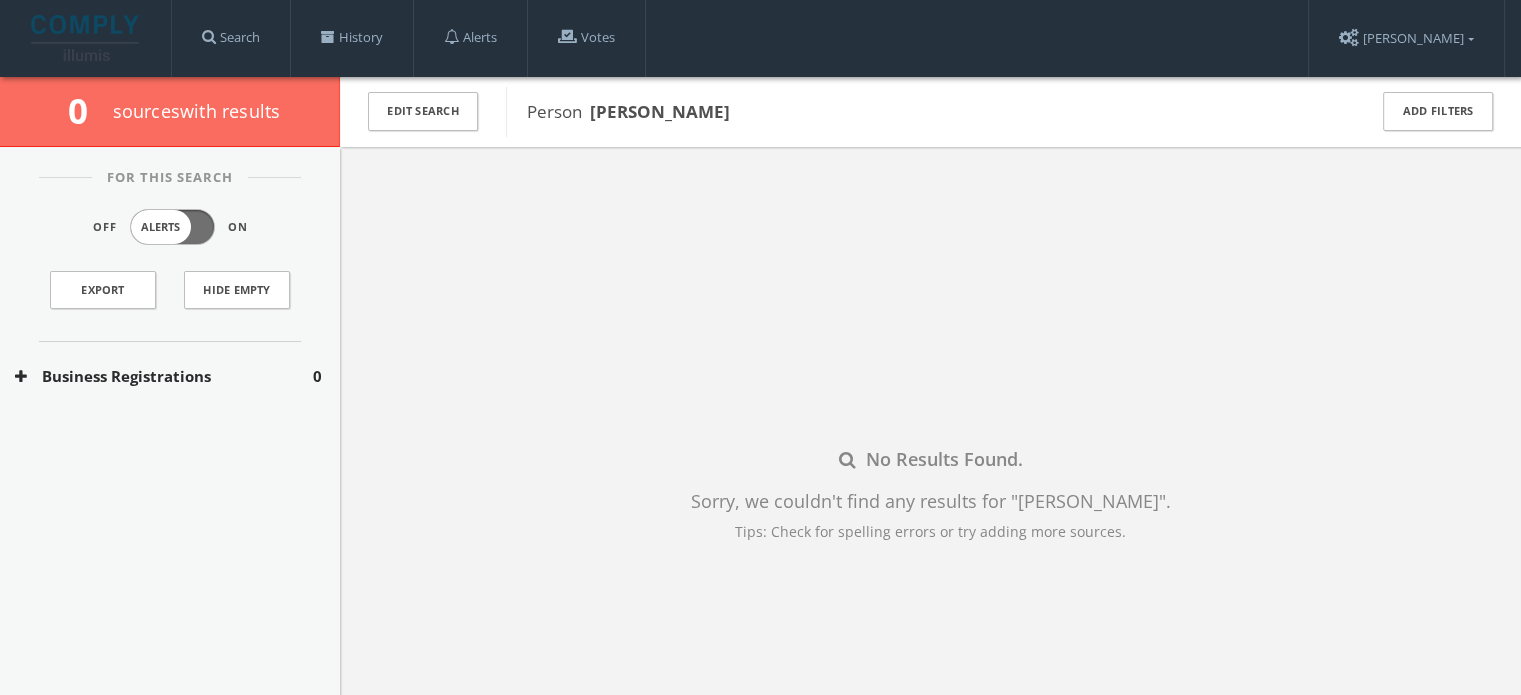 click on "Business Registrations" at bounding box center [164, 376] 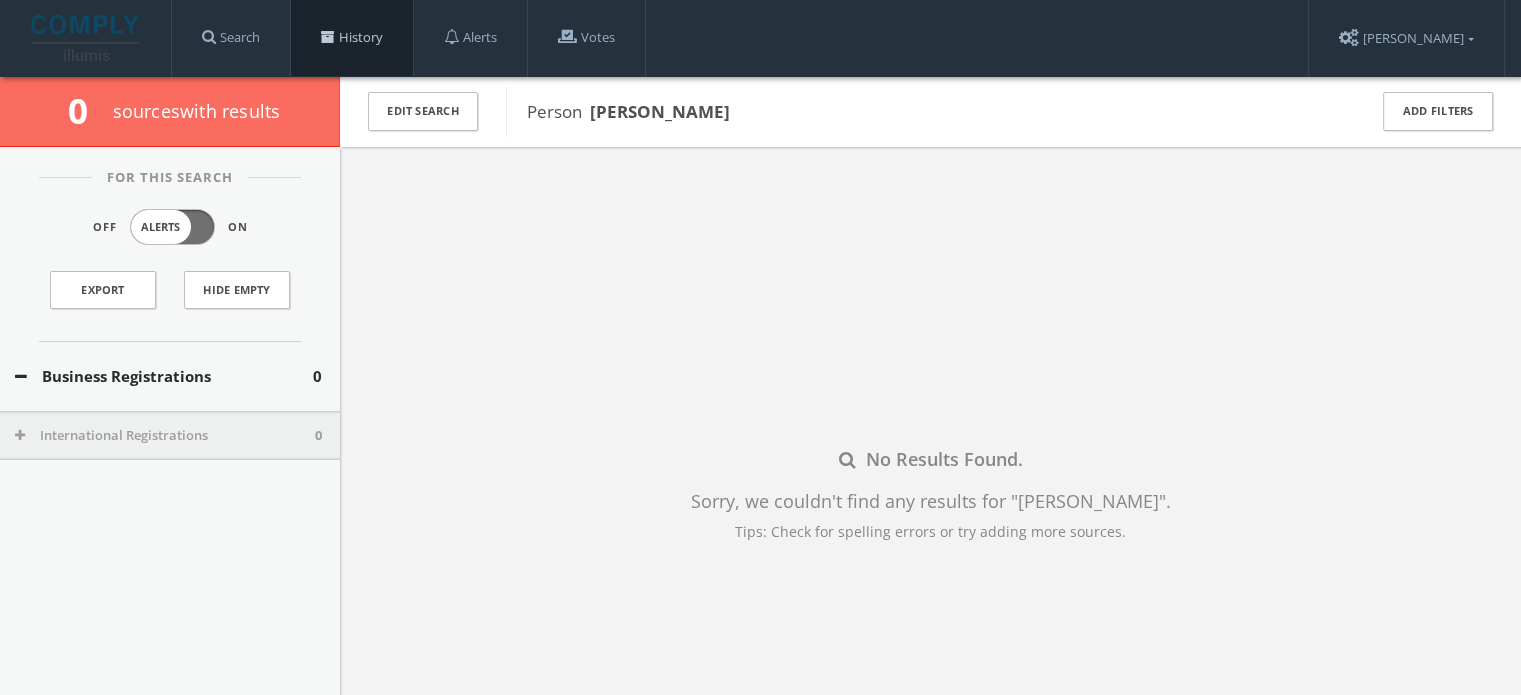 click at bounding box center [328, 37] 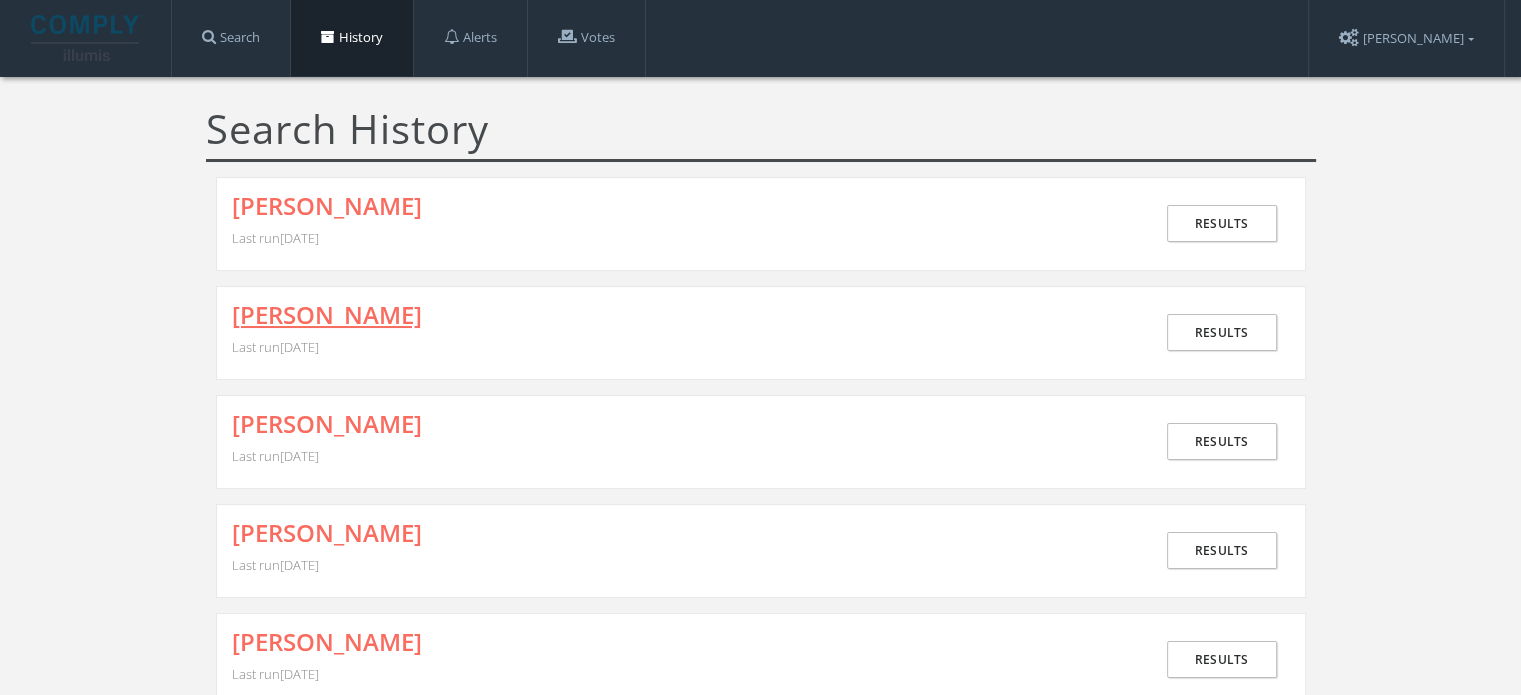 click on "[PERSON_NAME]" at bounding box center (327, 315) 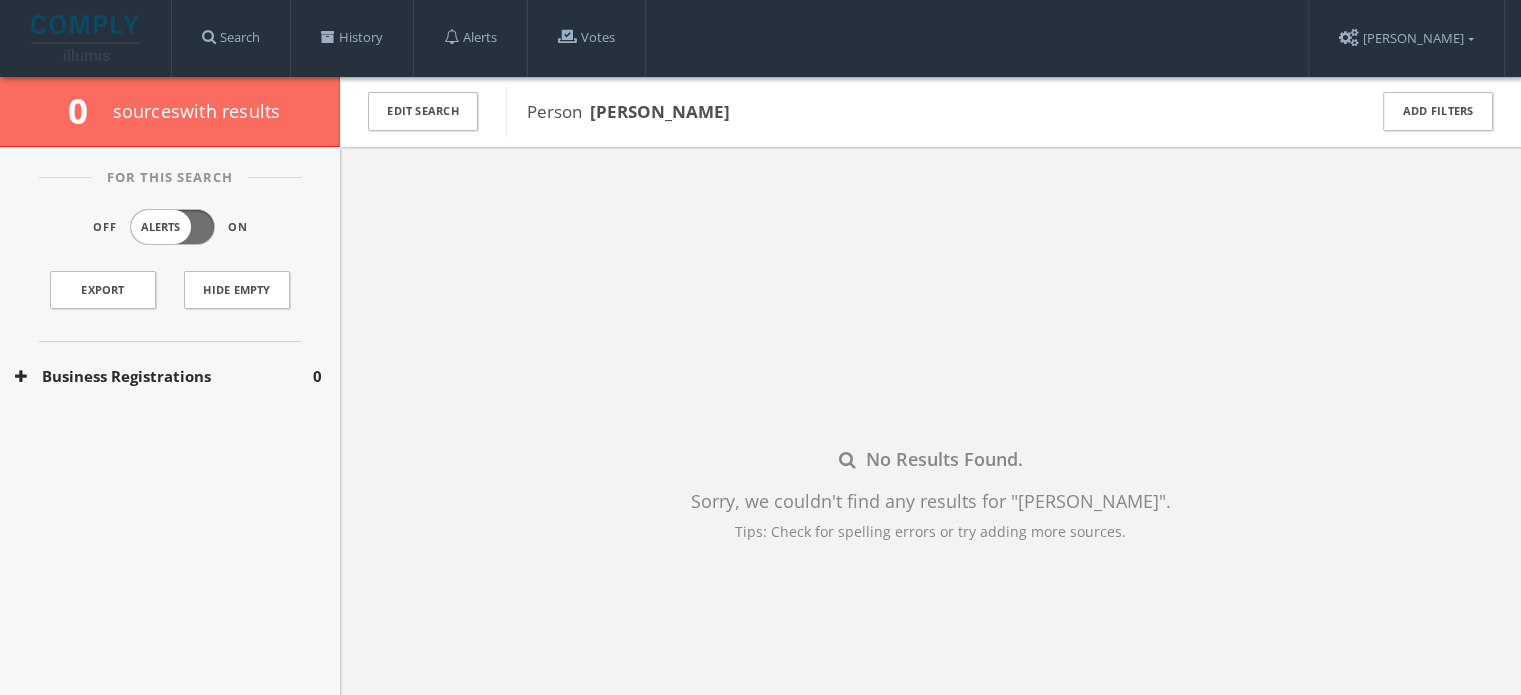 drag, startPoint x: 707, startPoint y: 119, endPoint x: 591, endPoint y: 111, distance: 116.275536 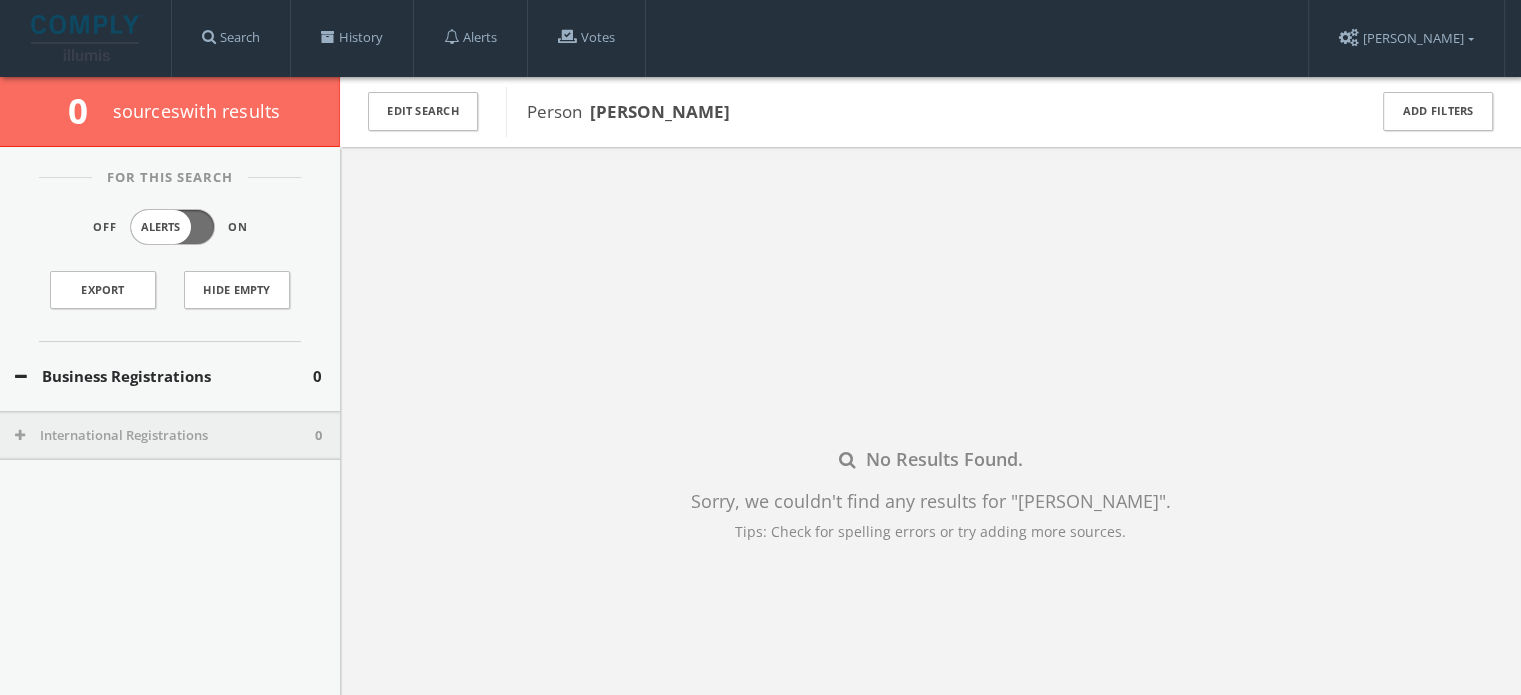 click on "International Registrations" at bounding box center (165, 436) 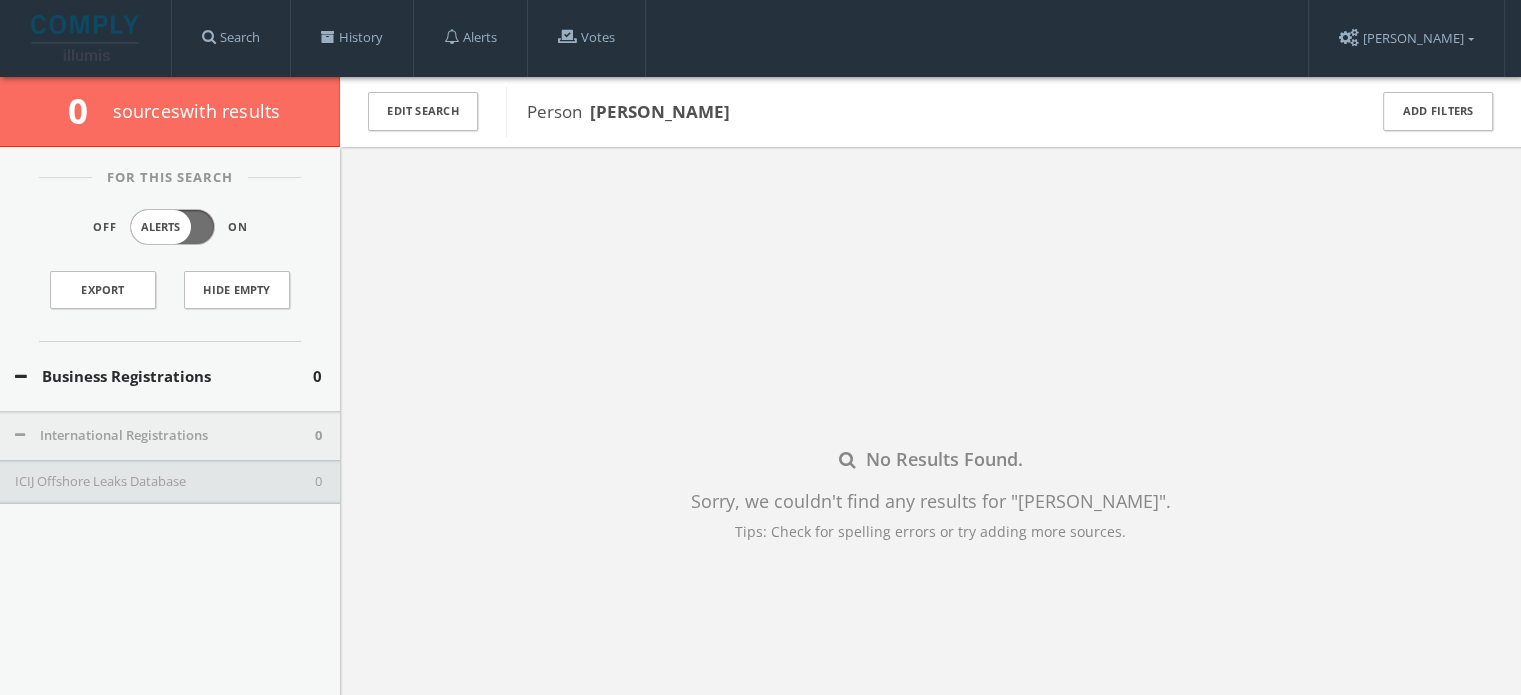 type 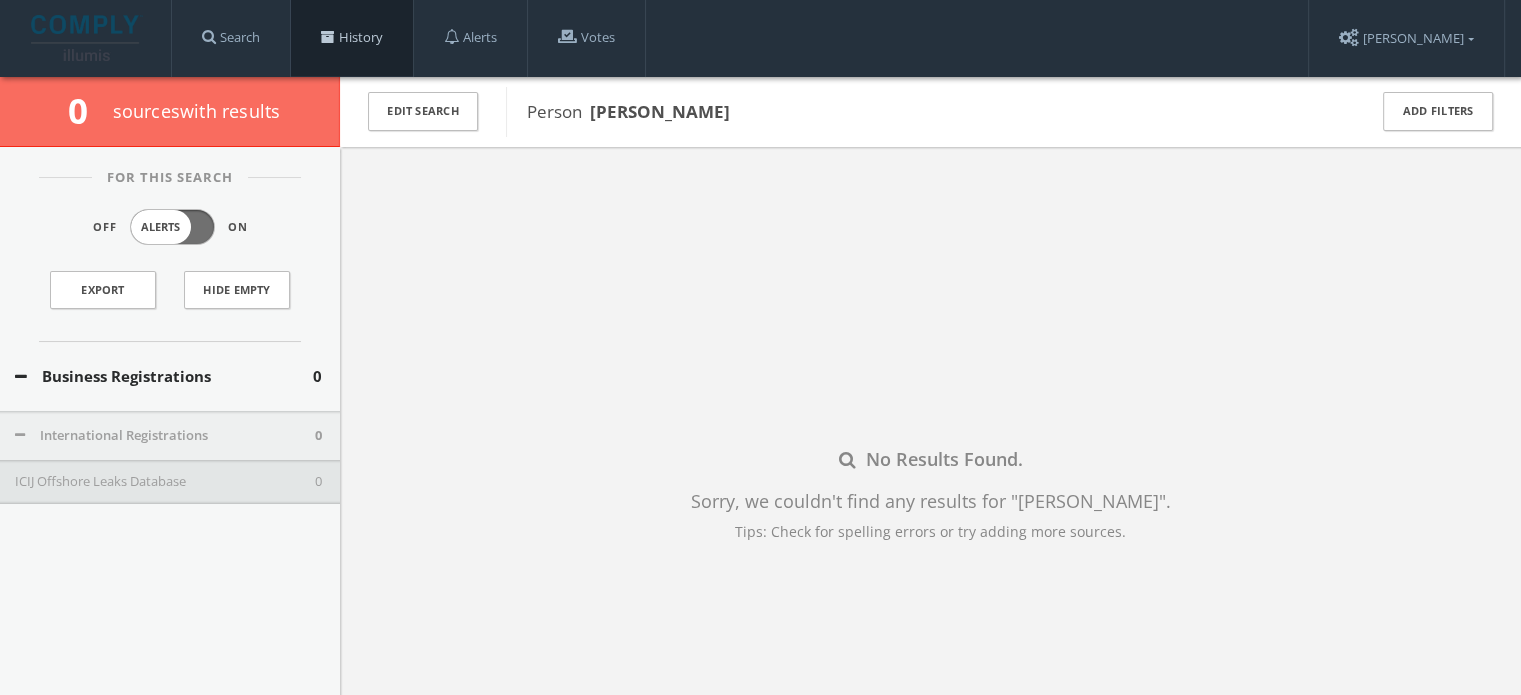 click on "History" at bounding box center [352, 38] 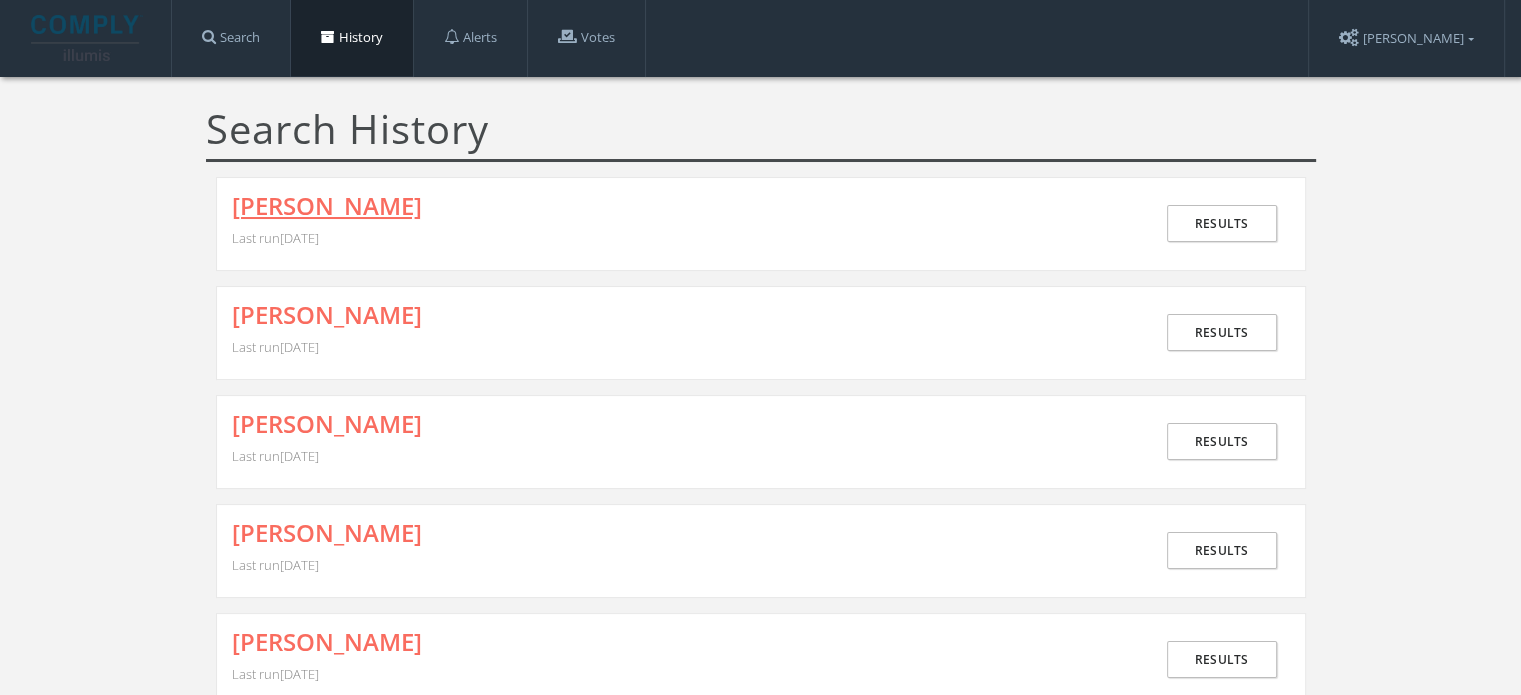 click on "[PERSON_NAME]" at bounding box center [327, 206] 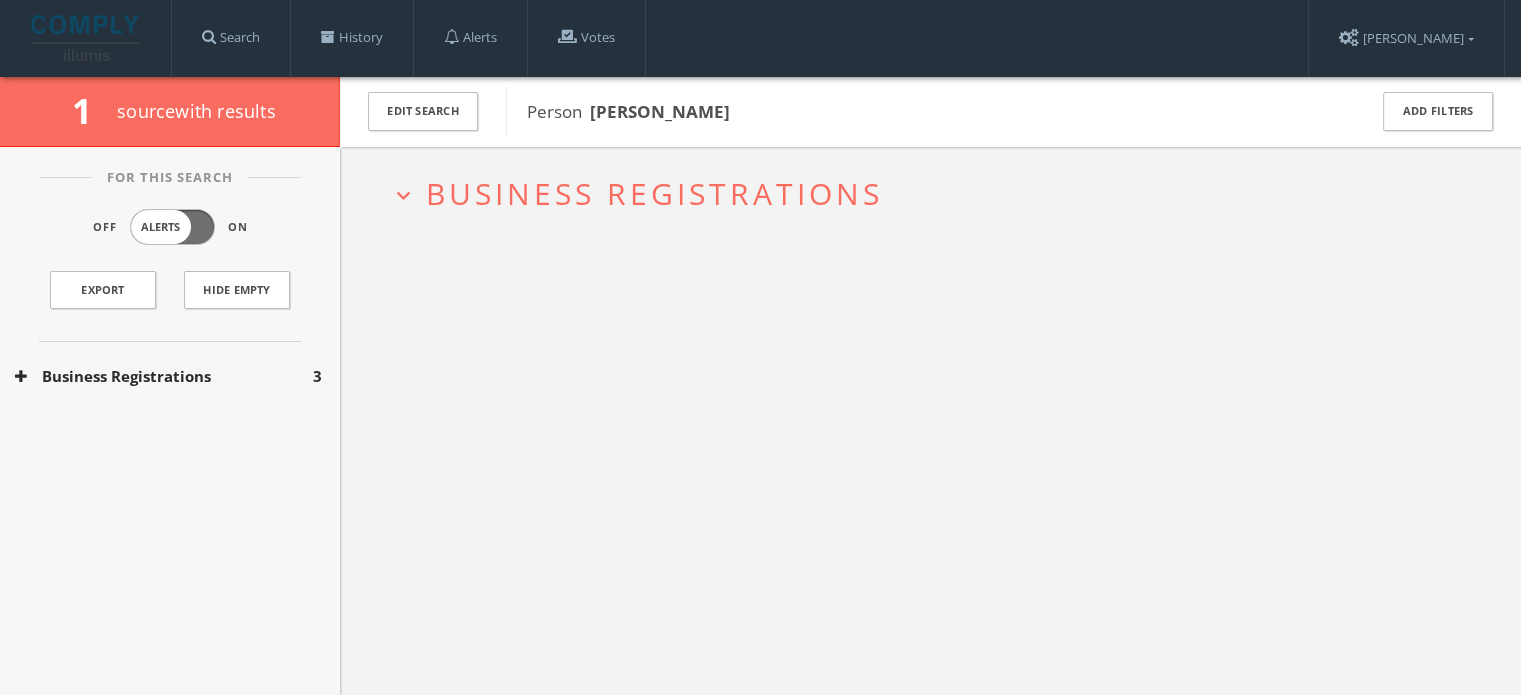 click on "Business Registrations" at bounding box center [654, 193] 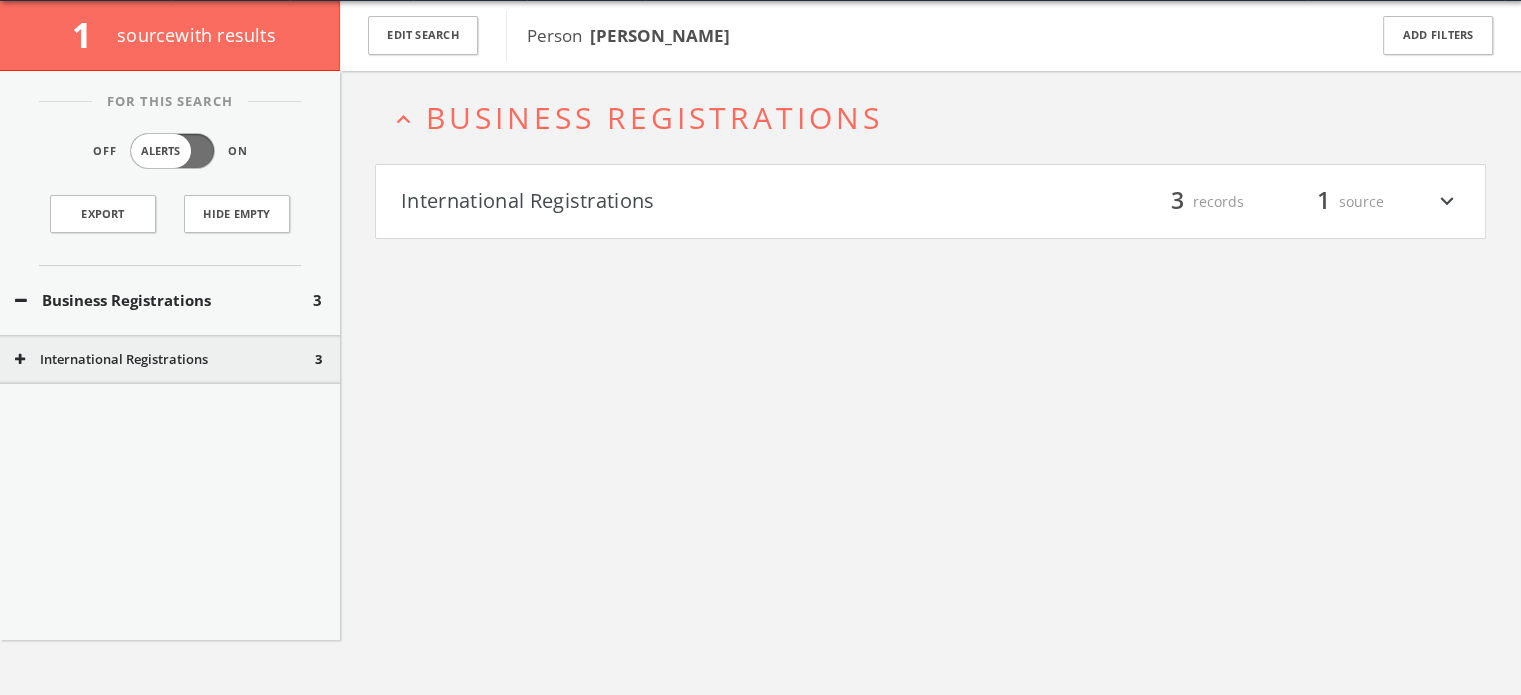 click on "International Registrations 3" at bounding box center [170, 360] 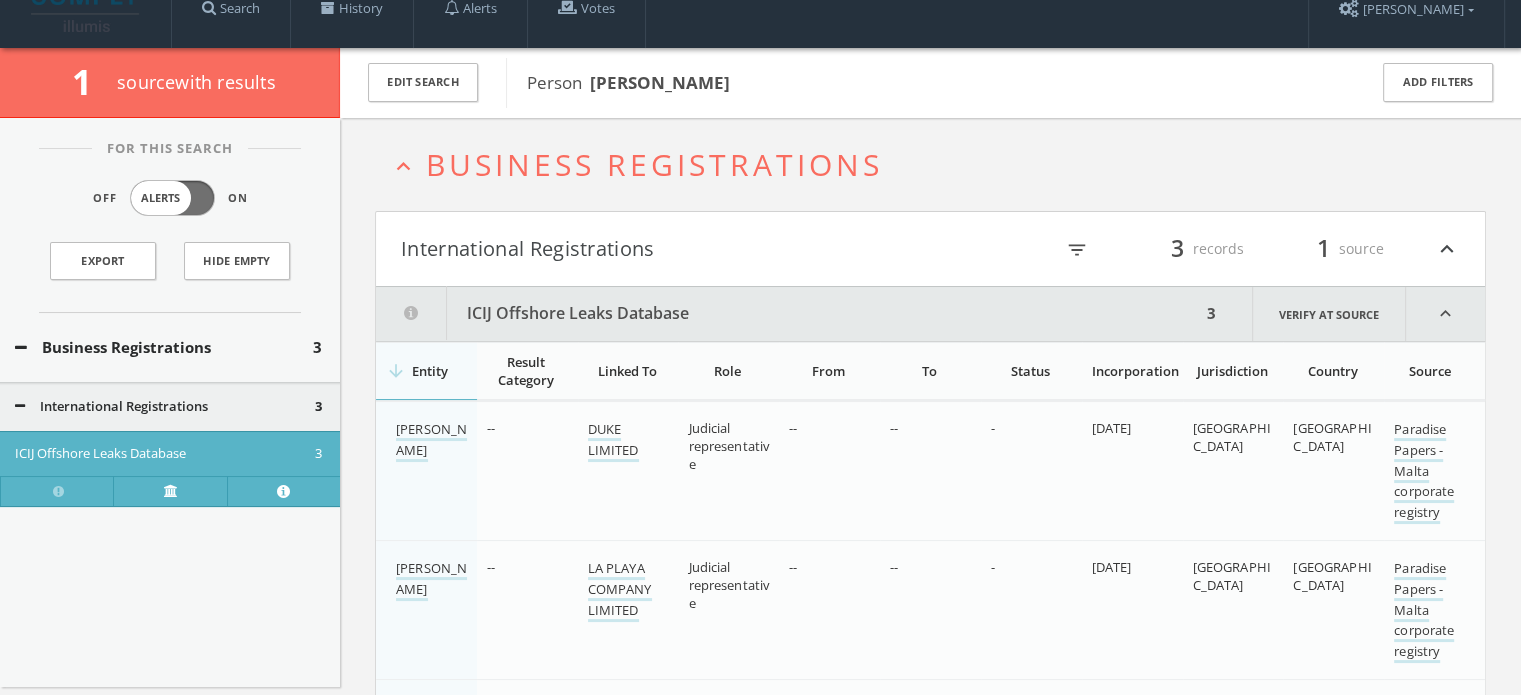 scroll, scrollTop: 129, scrollLeft: 0, axis: vertical 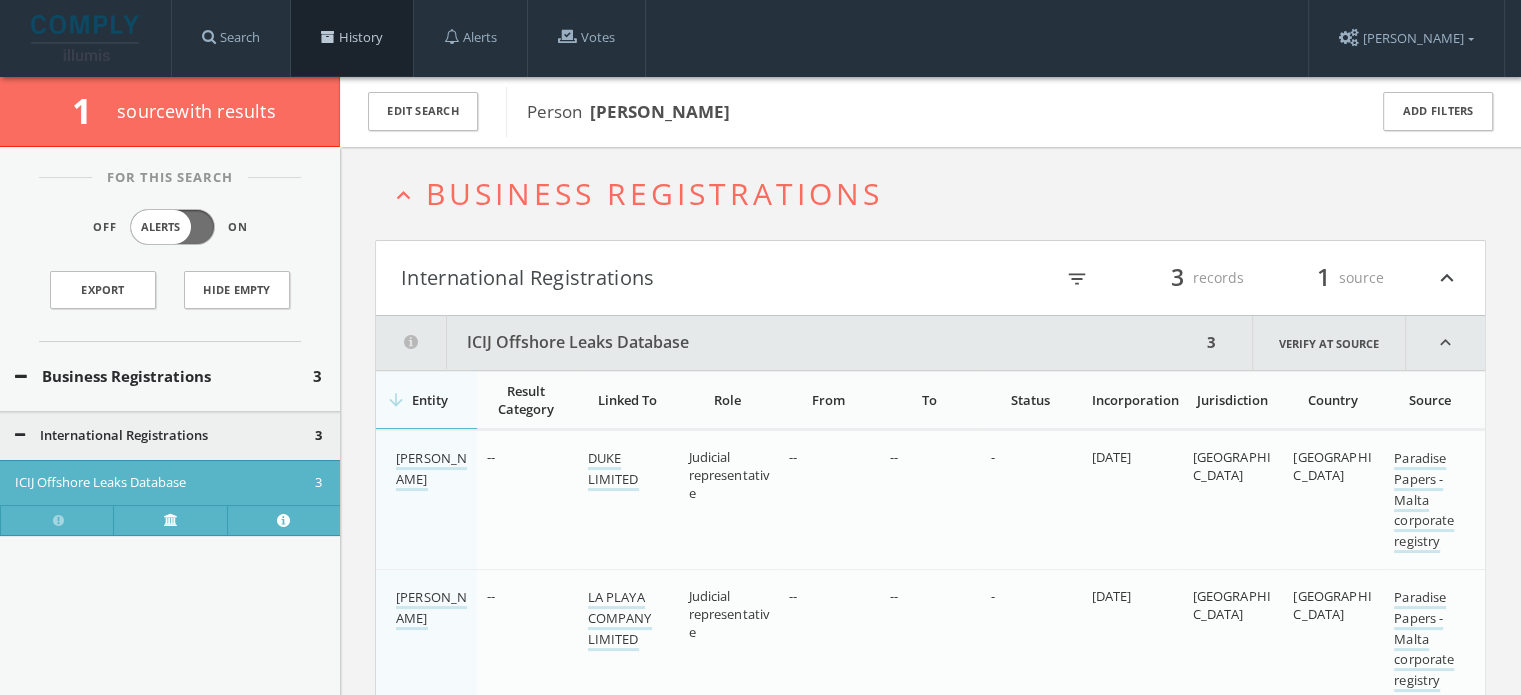 click at bounding box center [328, 37] 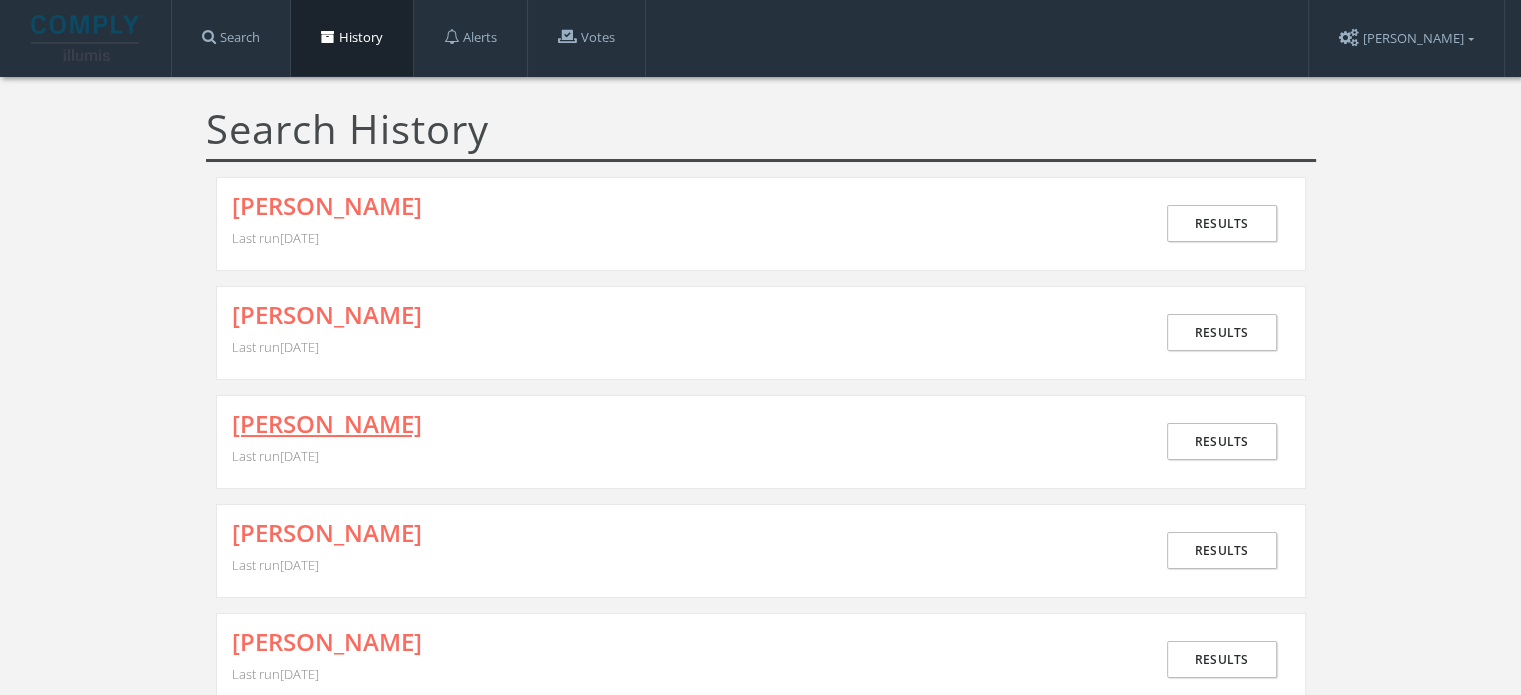 click on "[PERSON_NAME]" at bounding box center (327, 424) 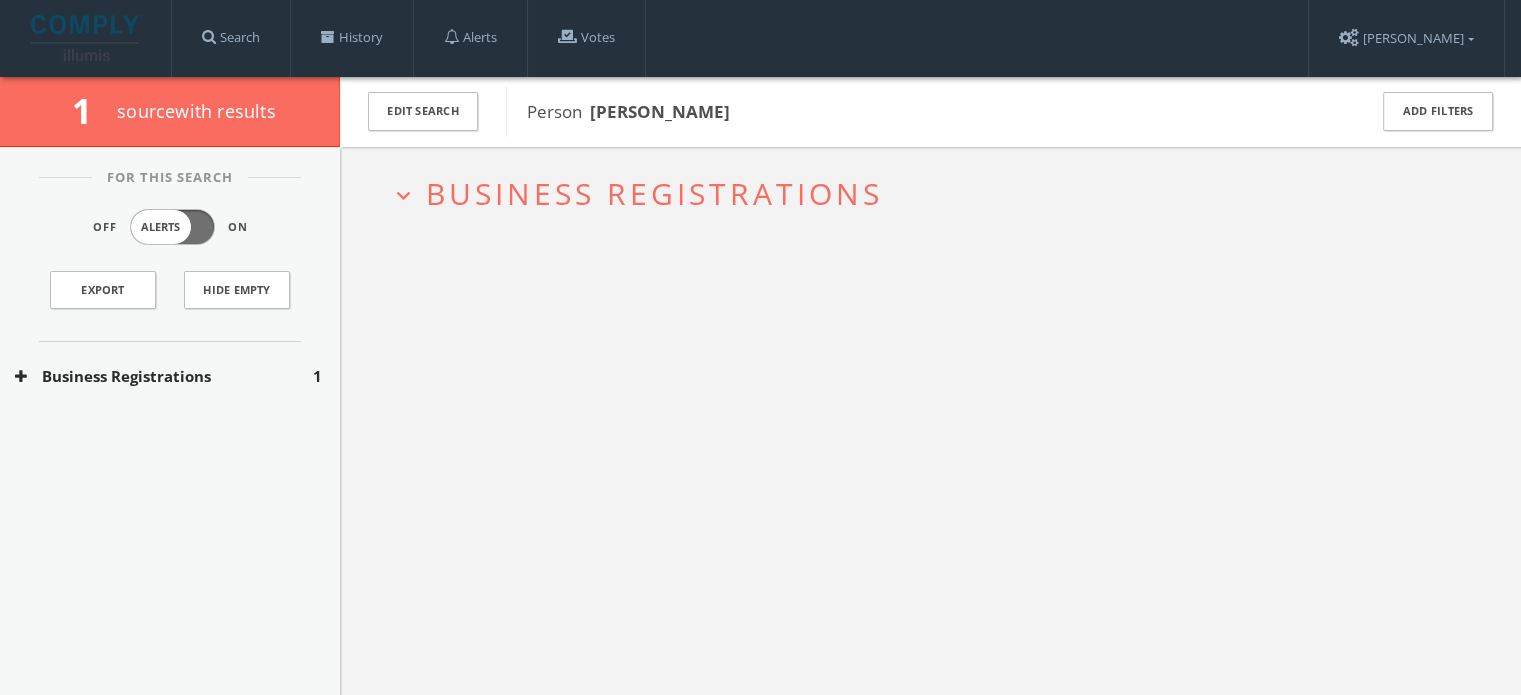 click on "Business Registrations" at bounding box center [164, 376] 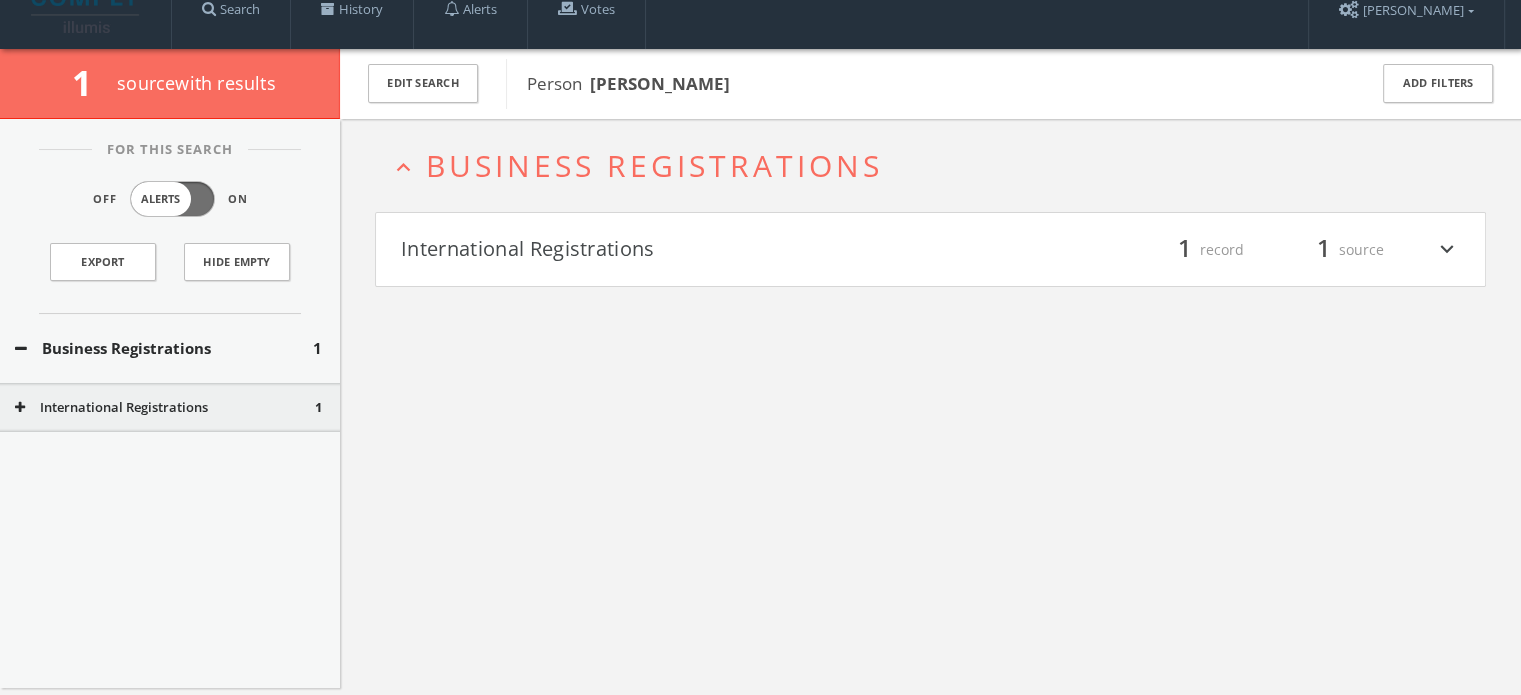 click on "International Registrations filter_list 1 record  1 source  expand_more" at bounding box center (930, 250) 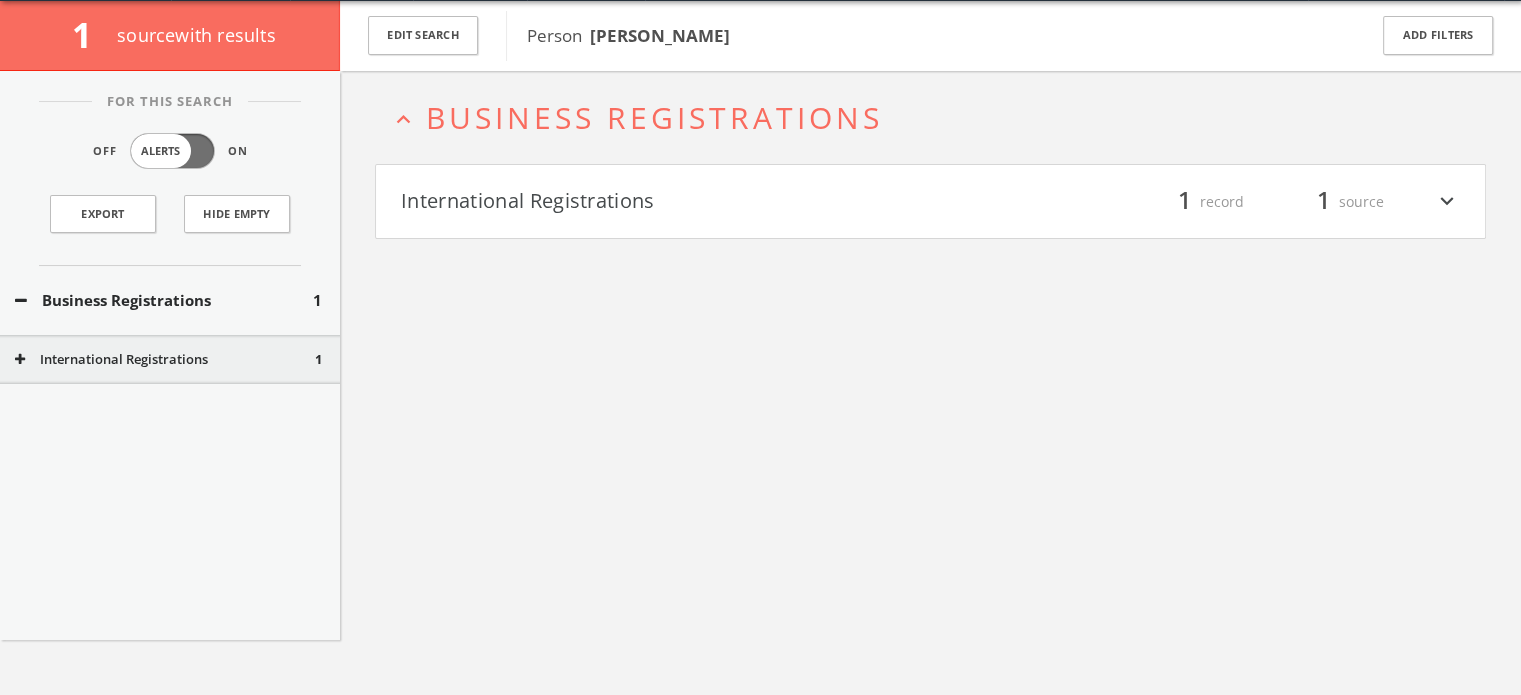 click on "International Registrations filter_list 1 record  1 source  expand_more" at bounding box center (930, 202) 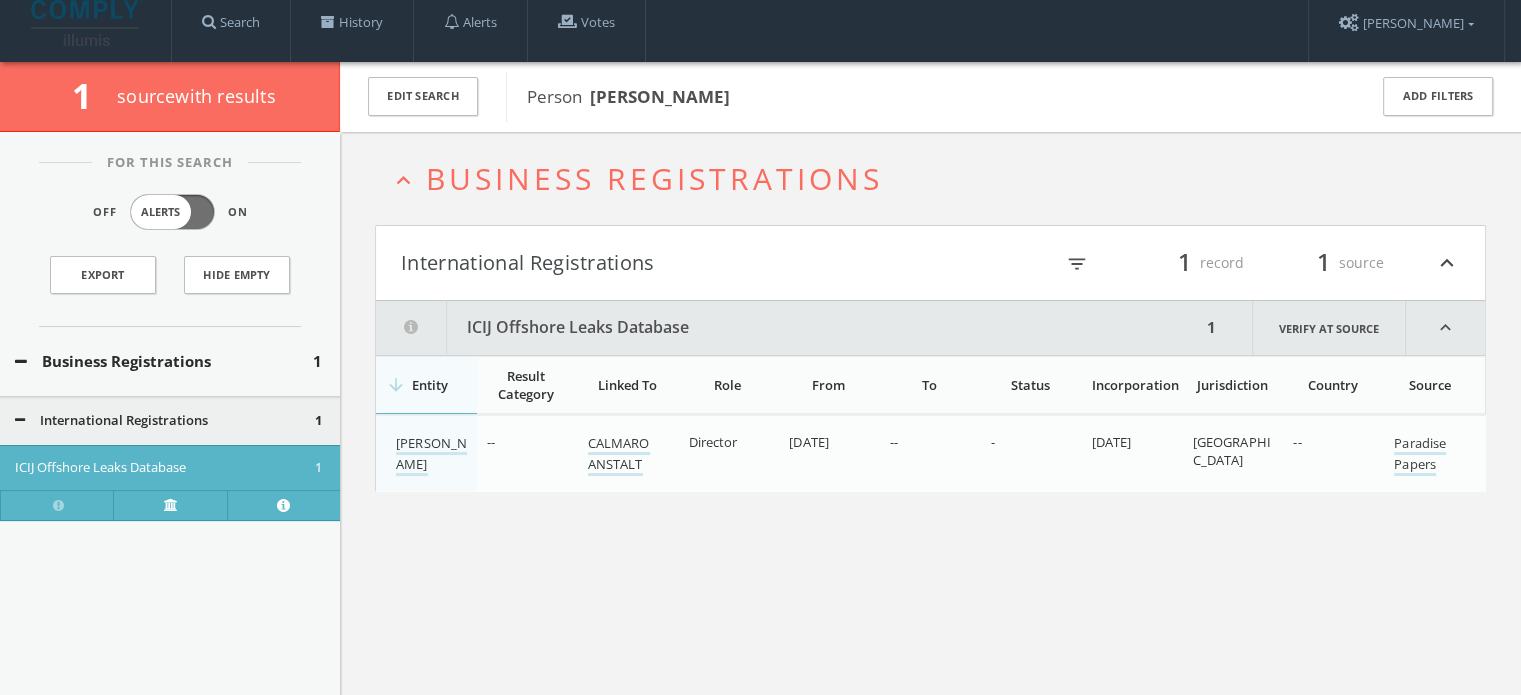 scroll, scrollTop: 0, scrollLeft: 0, axis: both 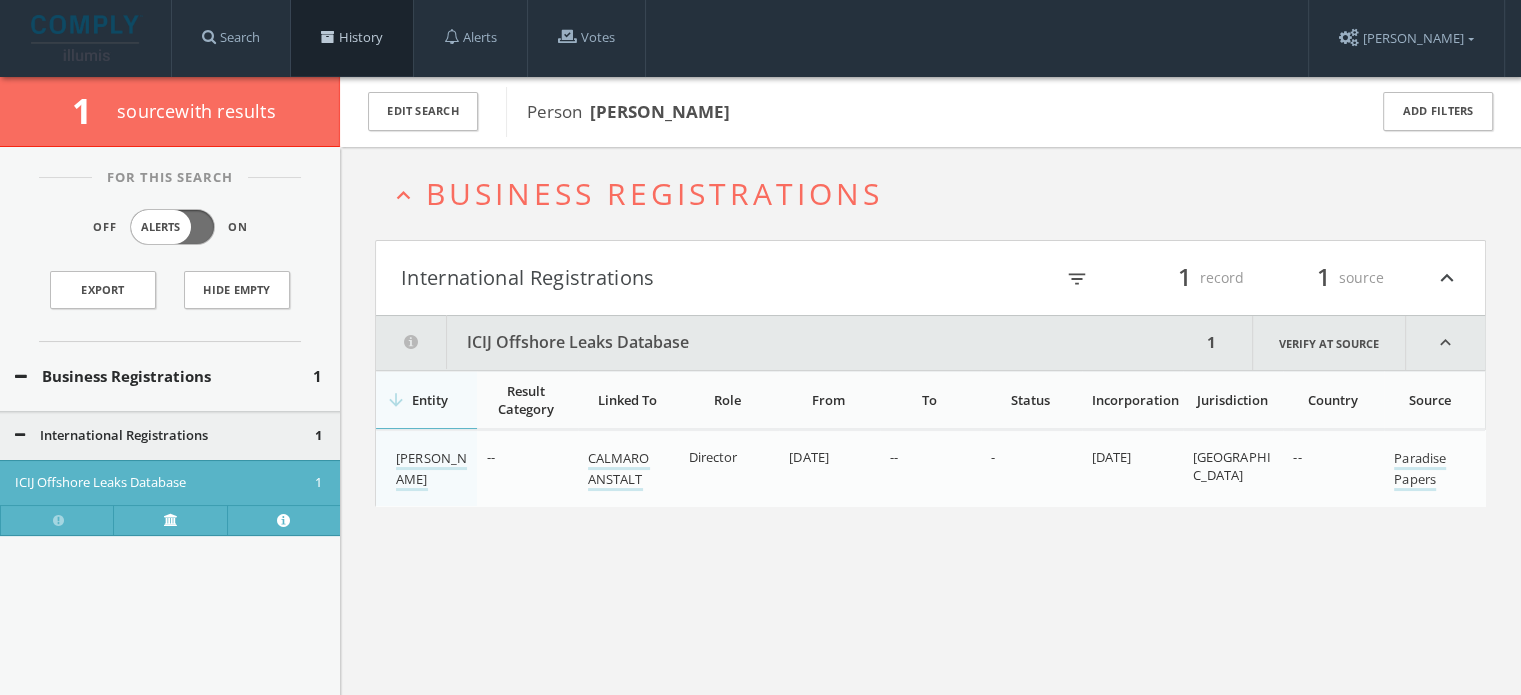 click on "History" at bounding box center [352, 38] 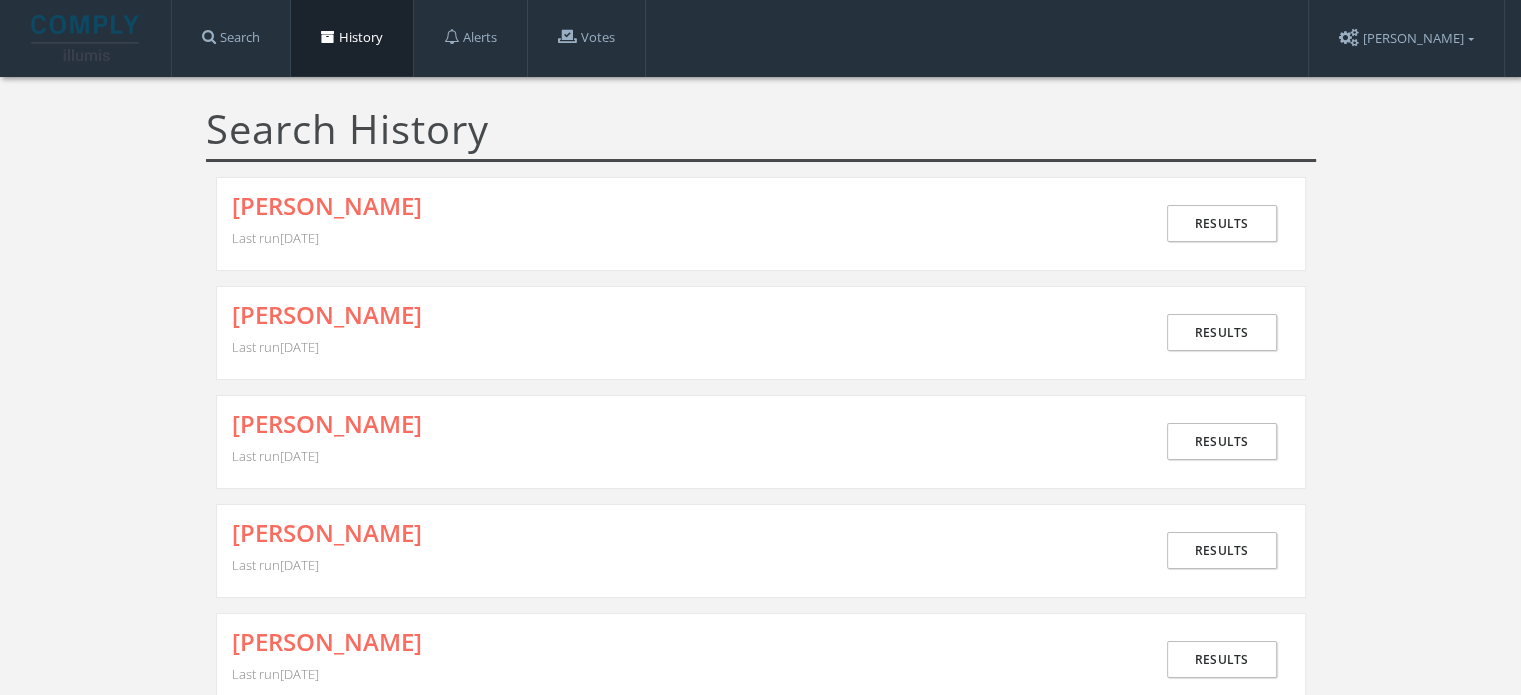 scroll, scrollTop: 500, scrollLeft: 0, axis: vertical 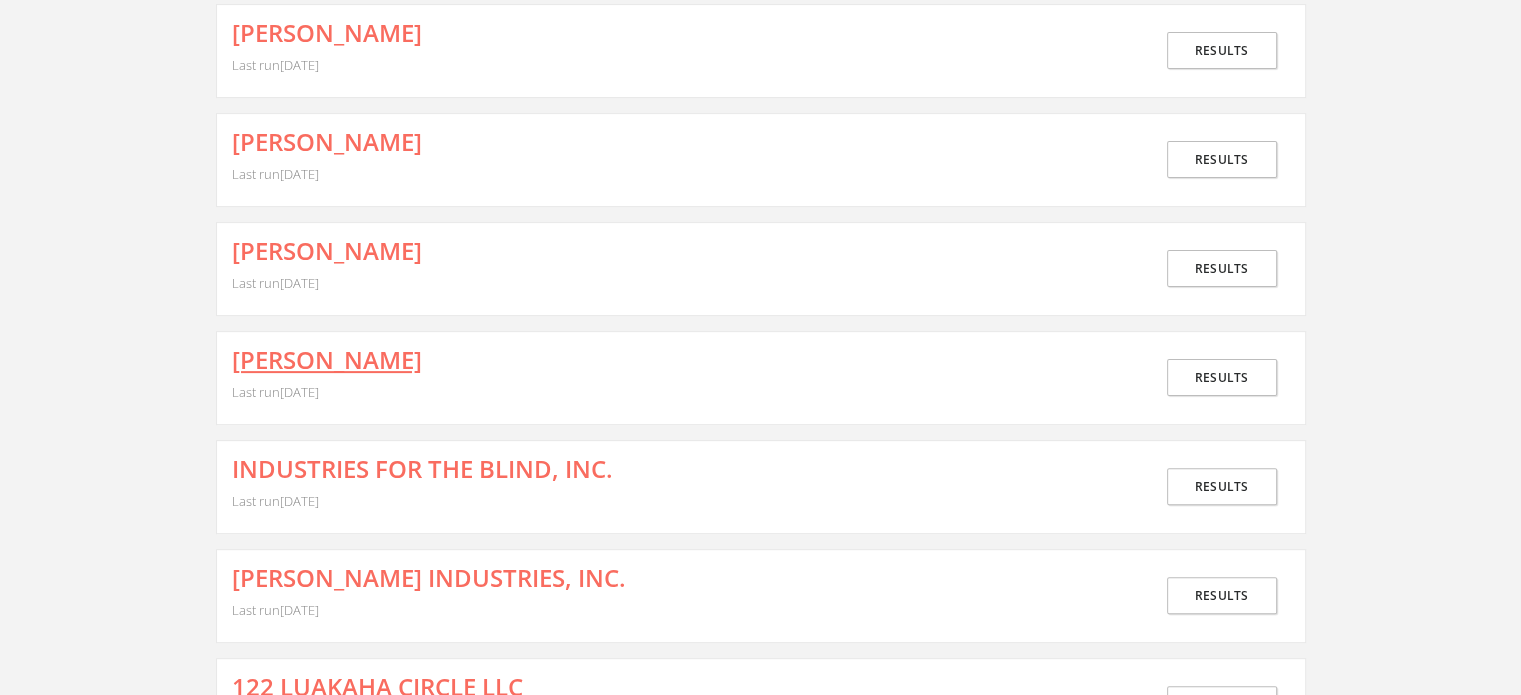 click on "[PERSON_NAME]" at bounding box center [327, 360] 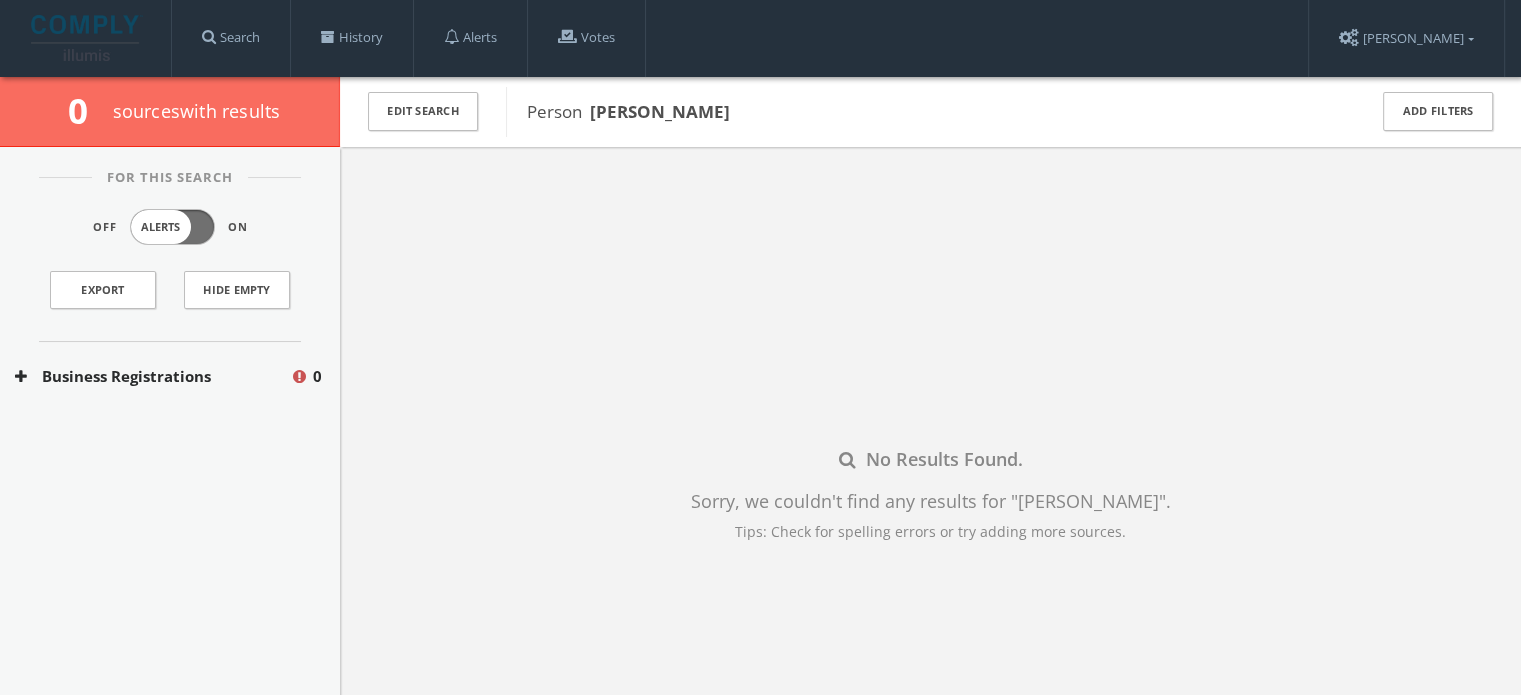 click on "Business Registrations" at bounding box center (152, 376) 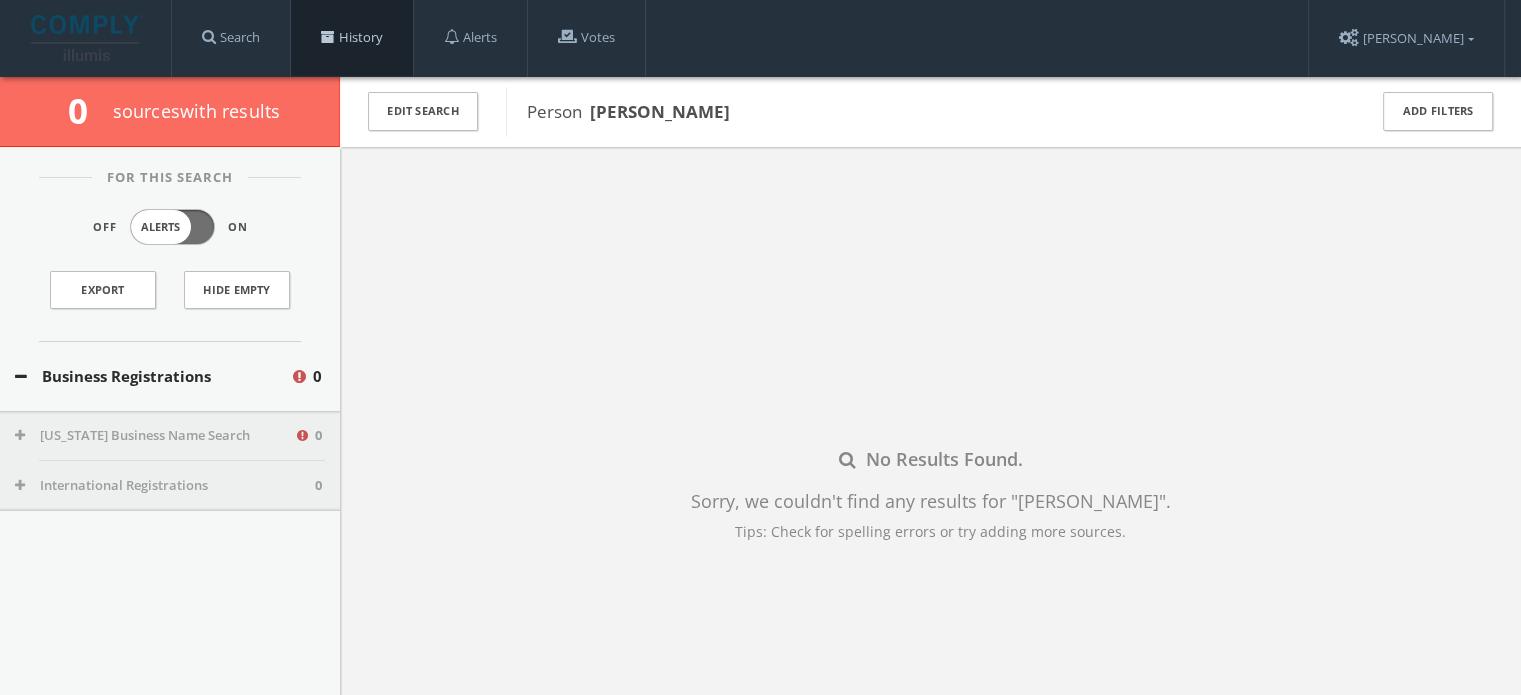 click at bounding box center [328, 37] 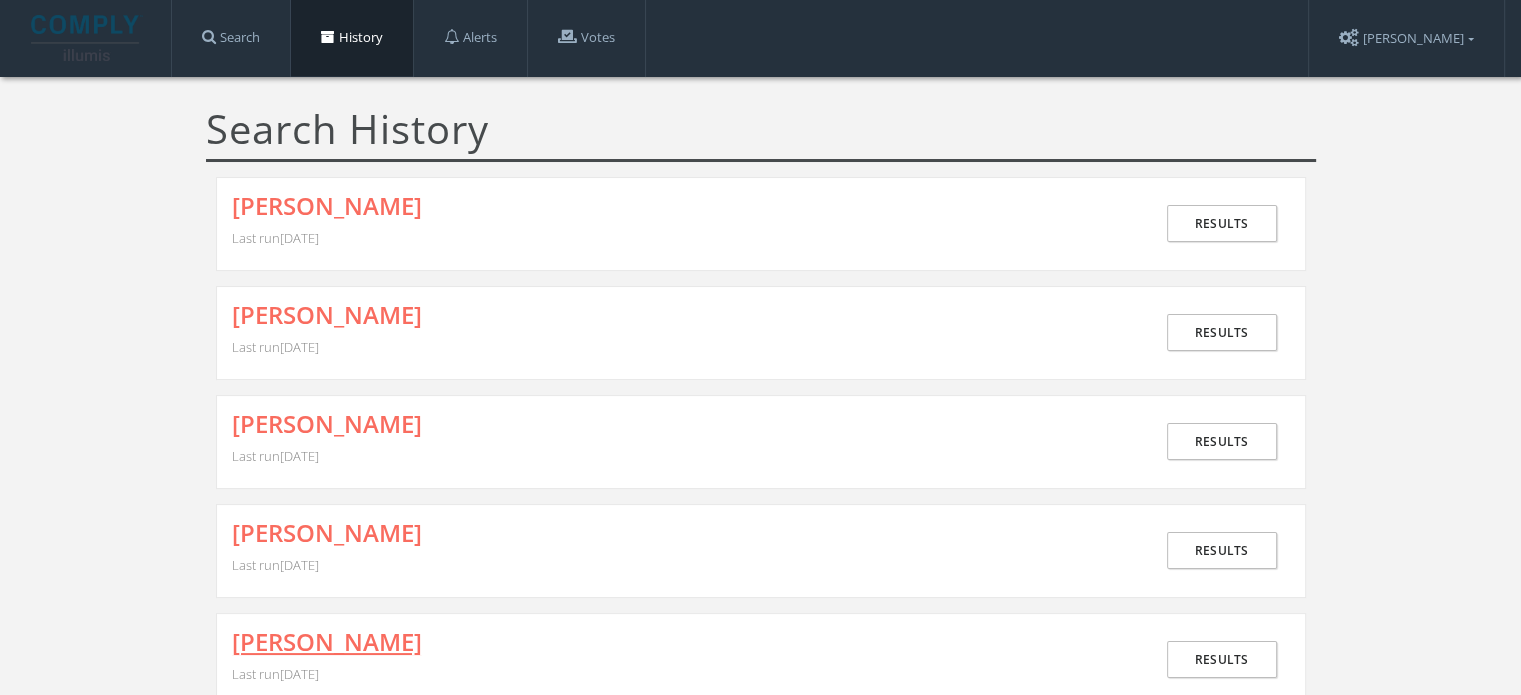 click on "[PERSON_NAME]" at bounding box center (327, 642) 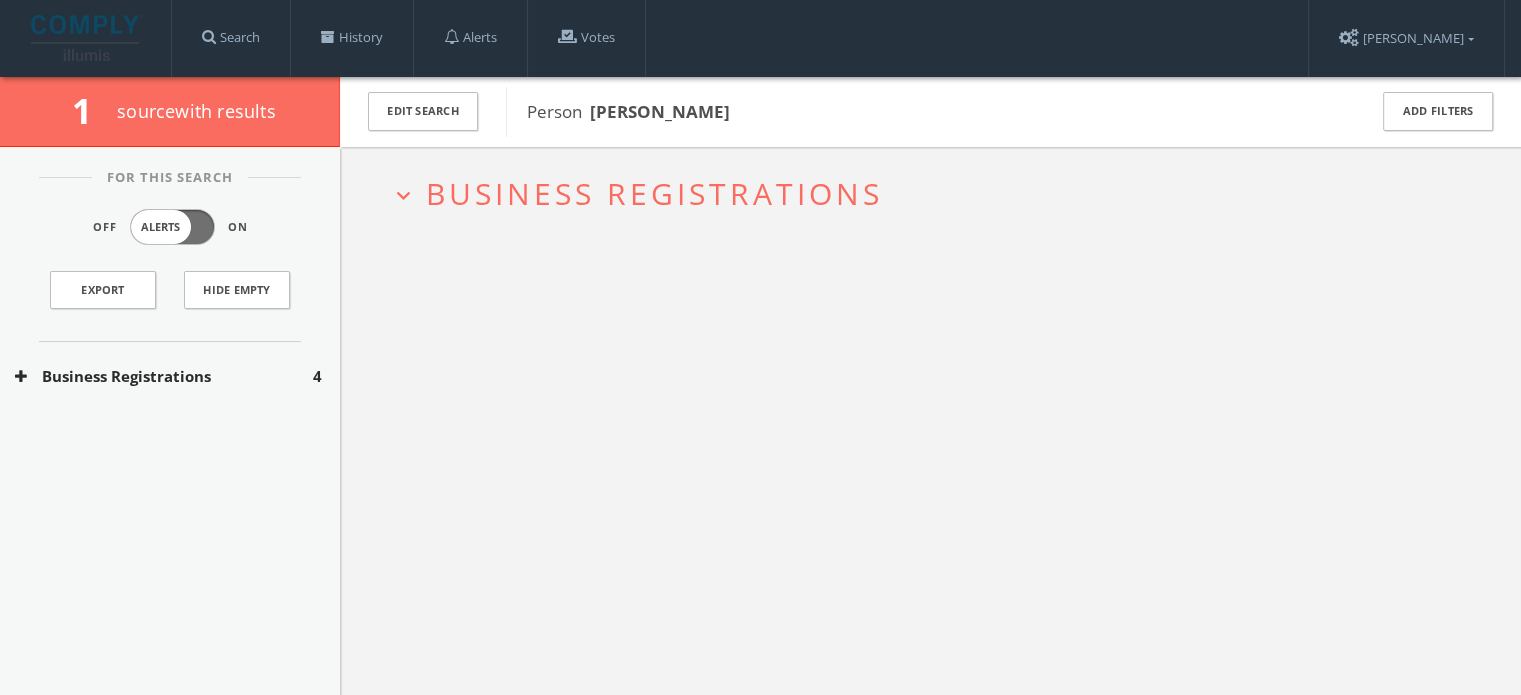 click on "Business Registrations" at bounding box center (654, 193) 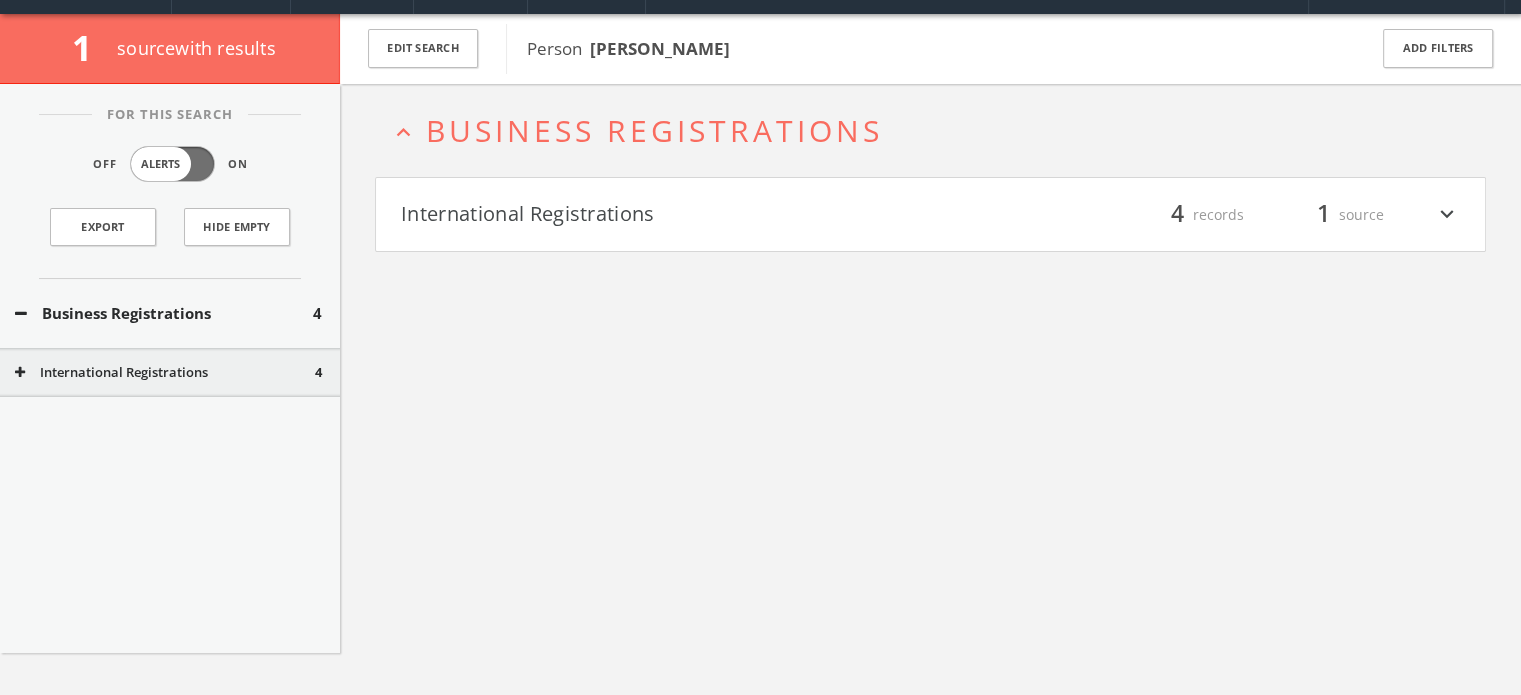 click on "International Registrations filter_list 4 records 1 source  expand_more" at bounding box center [930, 215] 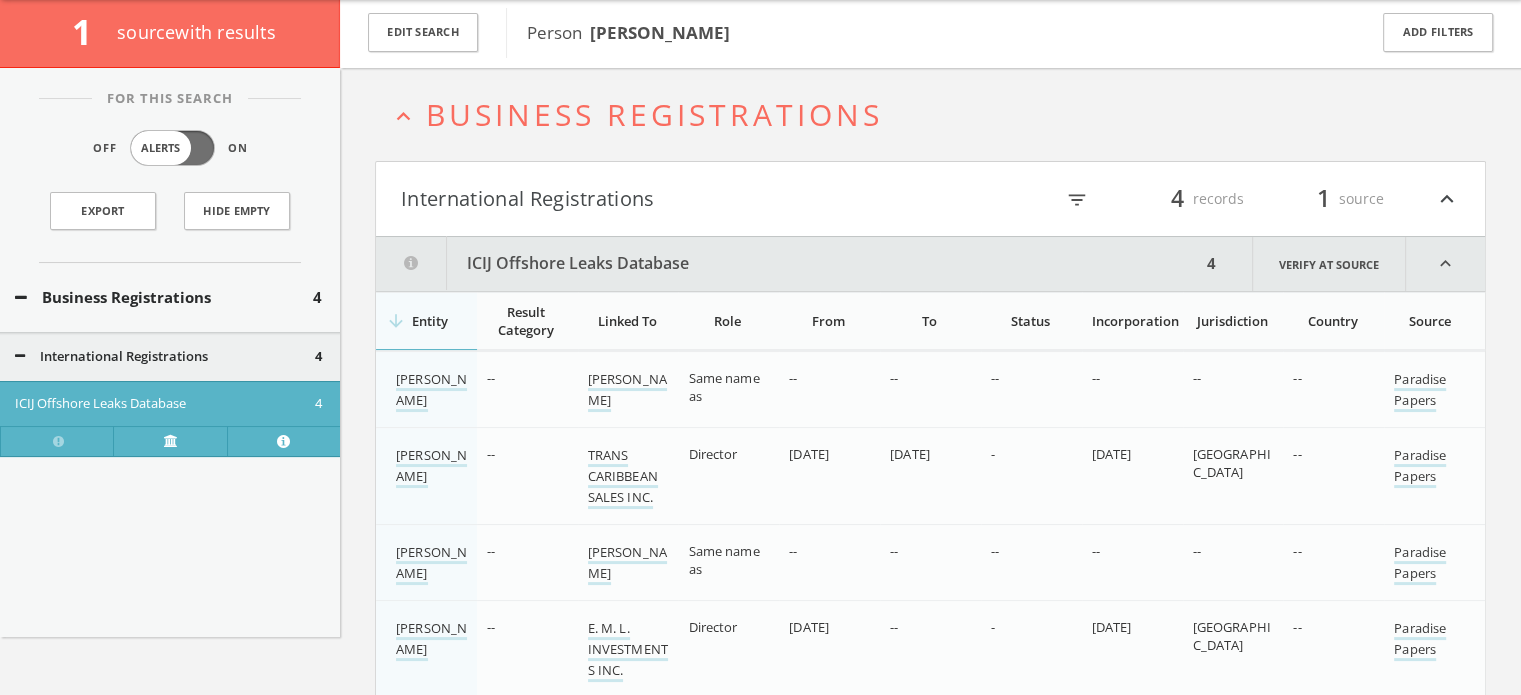 scroll, scrollTop: 0, scrollLeft: 0, axis: both 